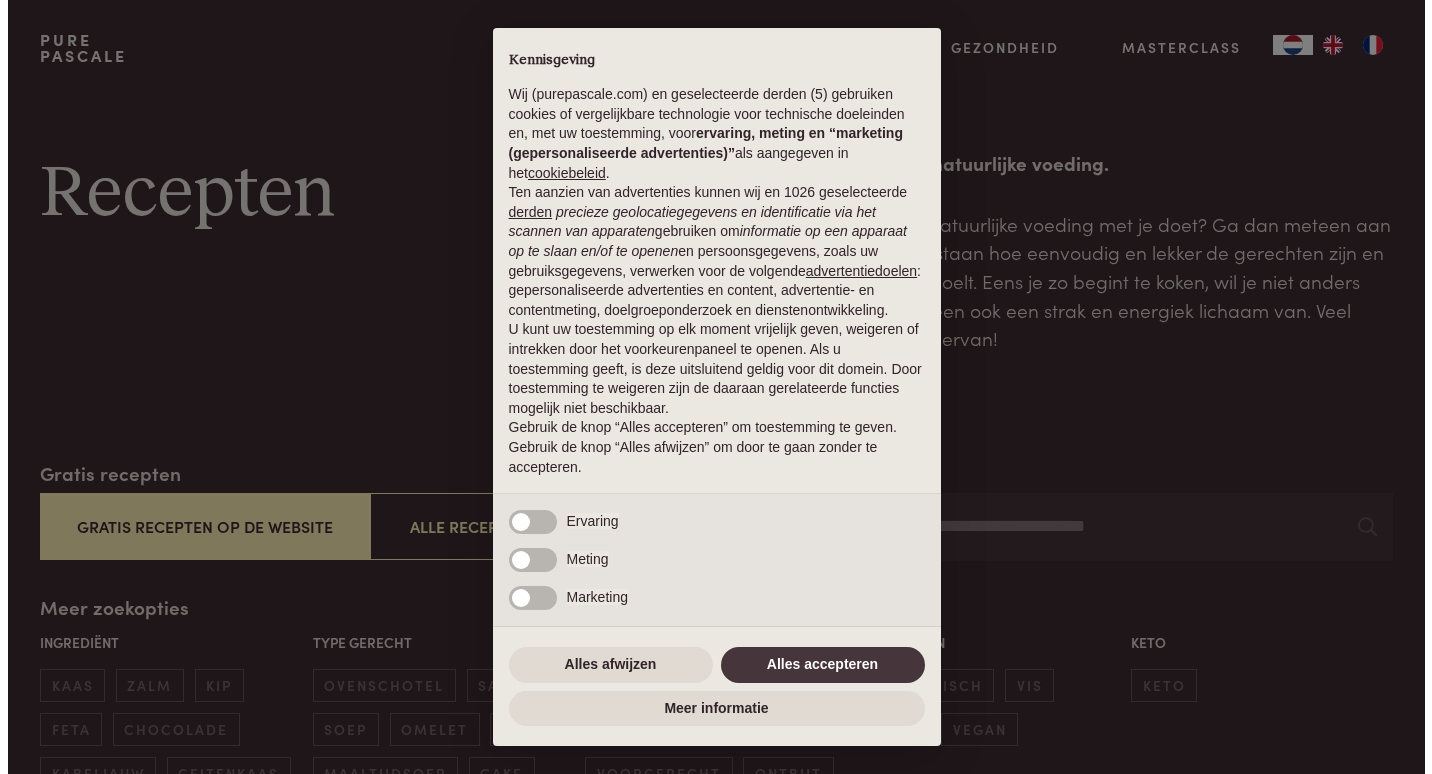 scroll, scrollTop: 0, scrollLeft: 0, axis: both 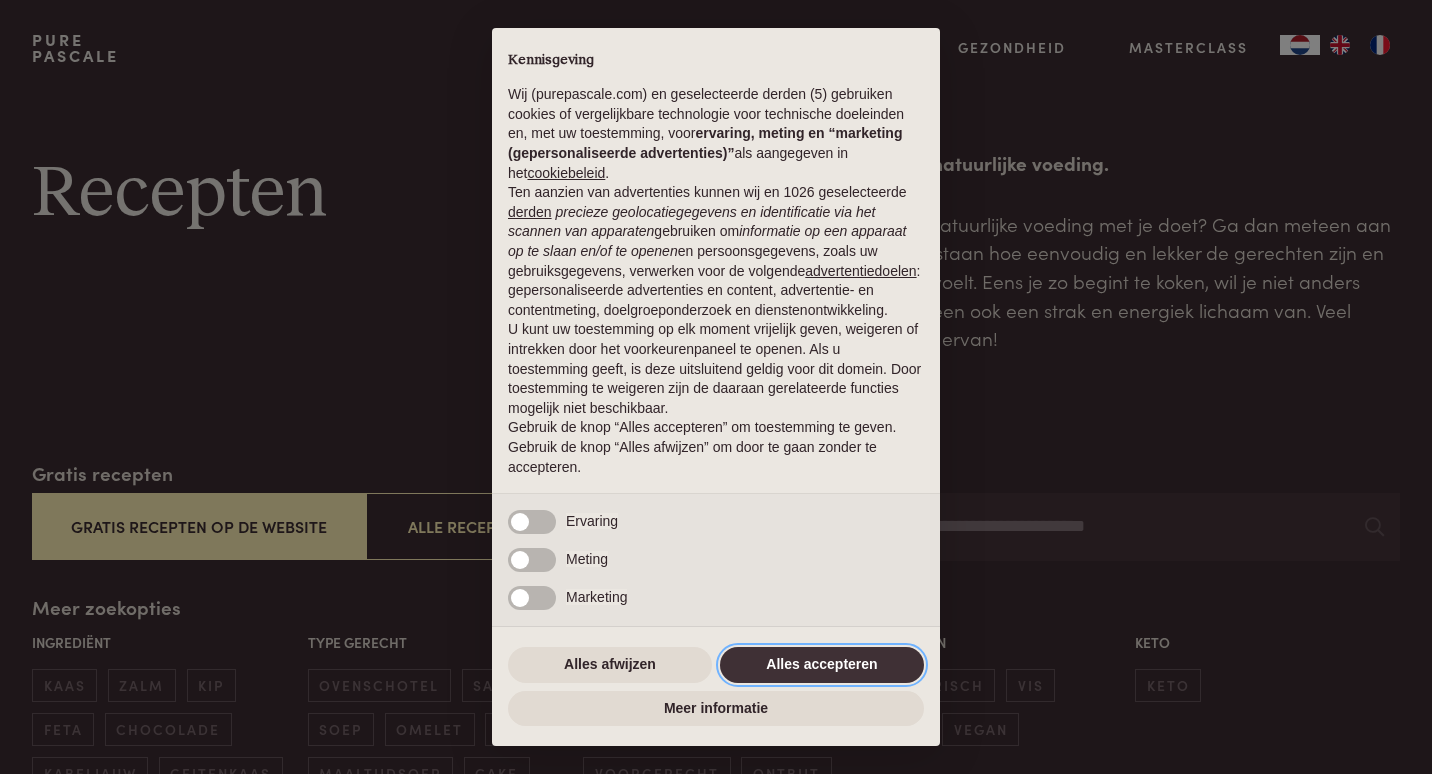 click on "Alles accepteren" at bounding box center (822, 665) 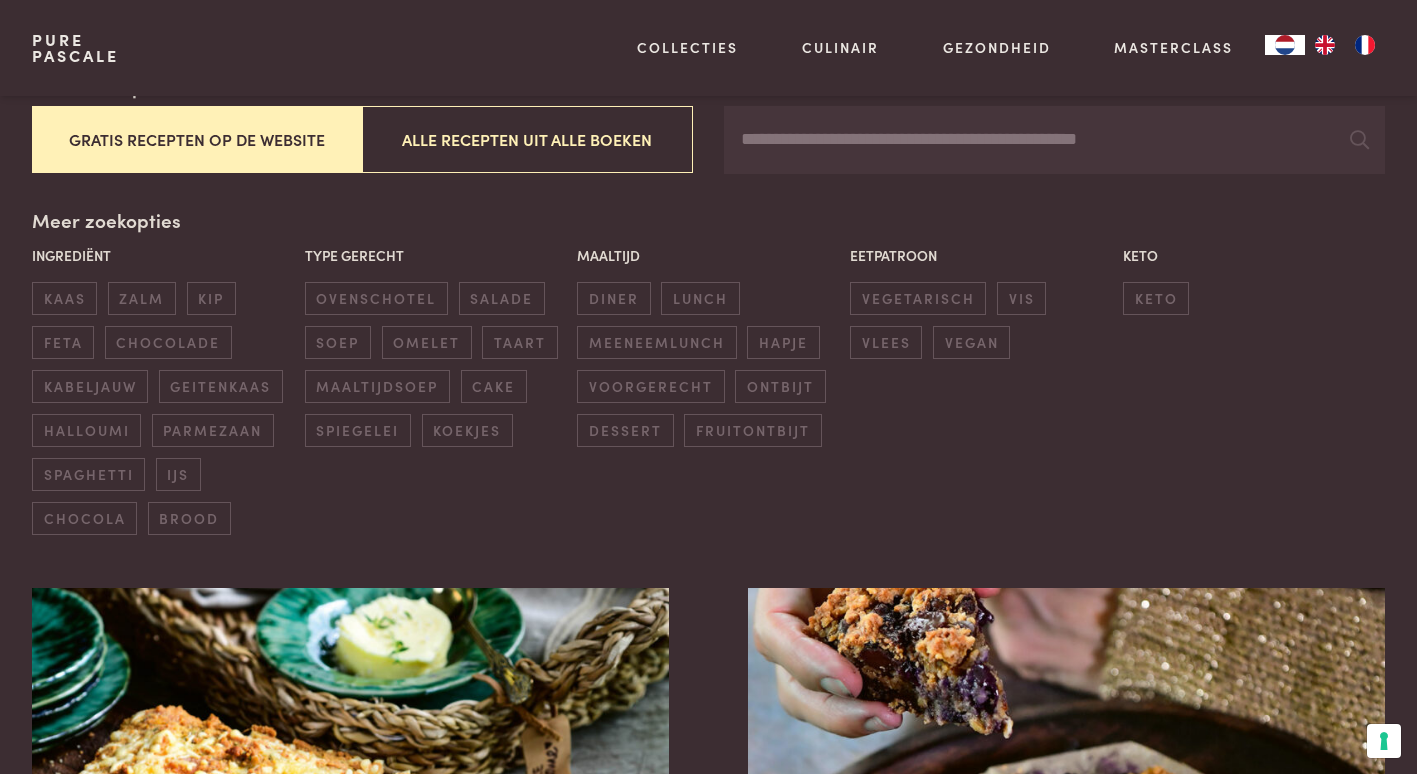 scroll, scrollTop: 400, scrollLeft: 0, axis: vertical 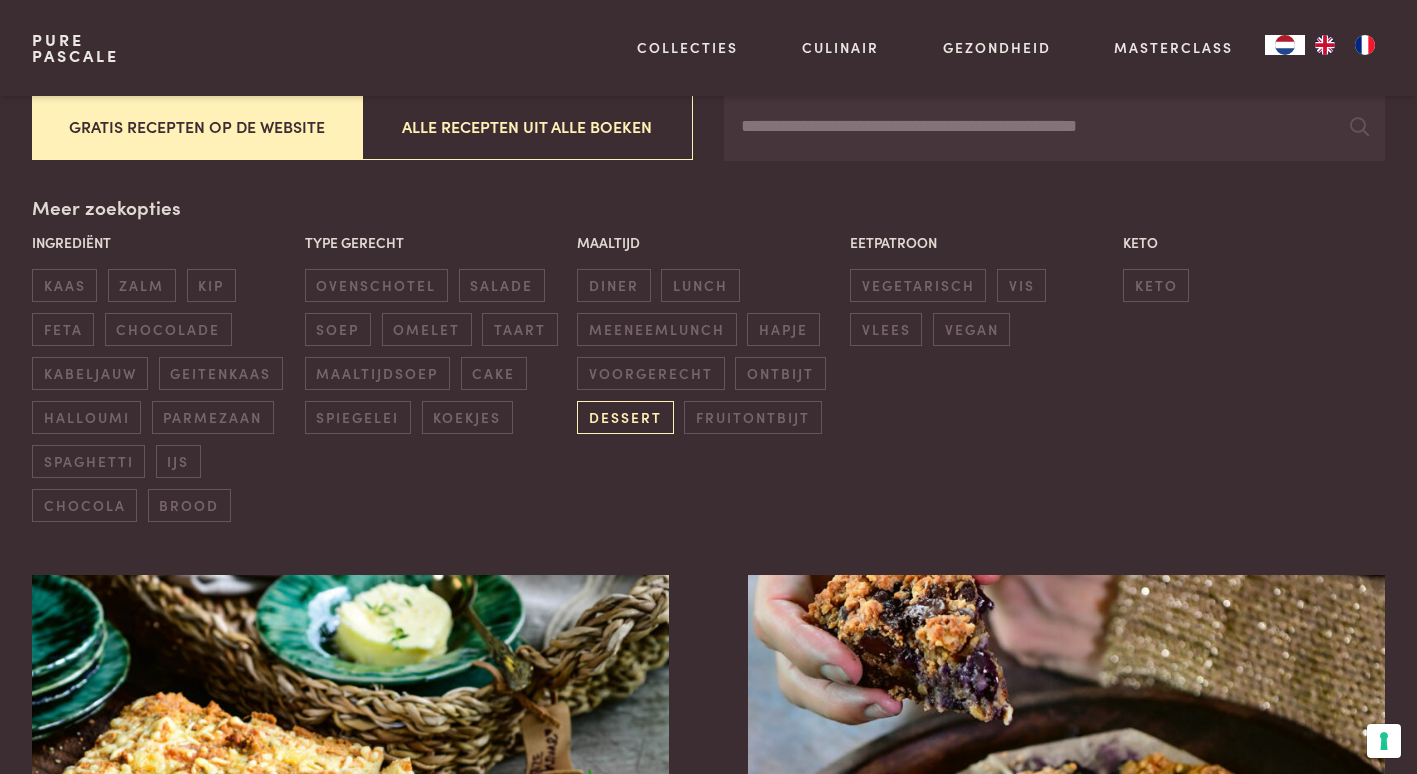 click on "dessert" at bounding box center [625, 417] 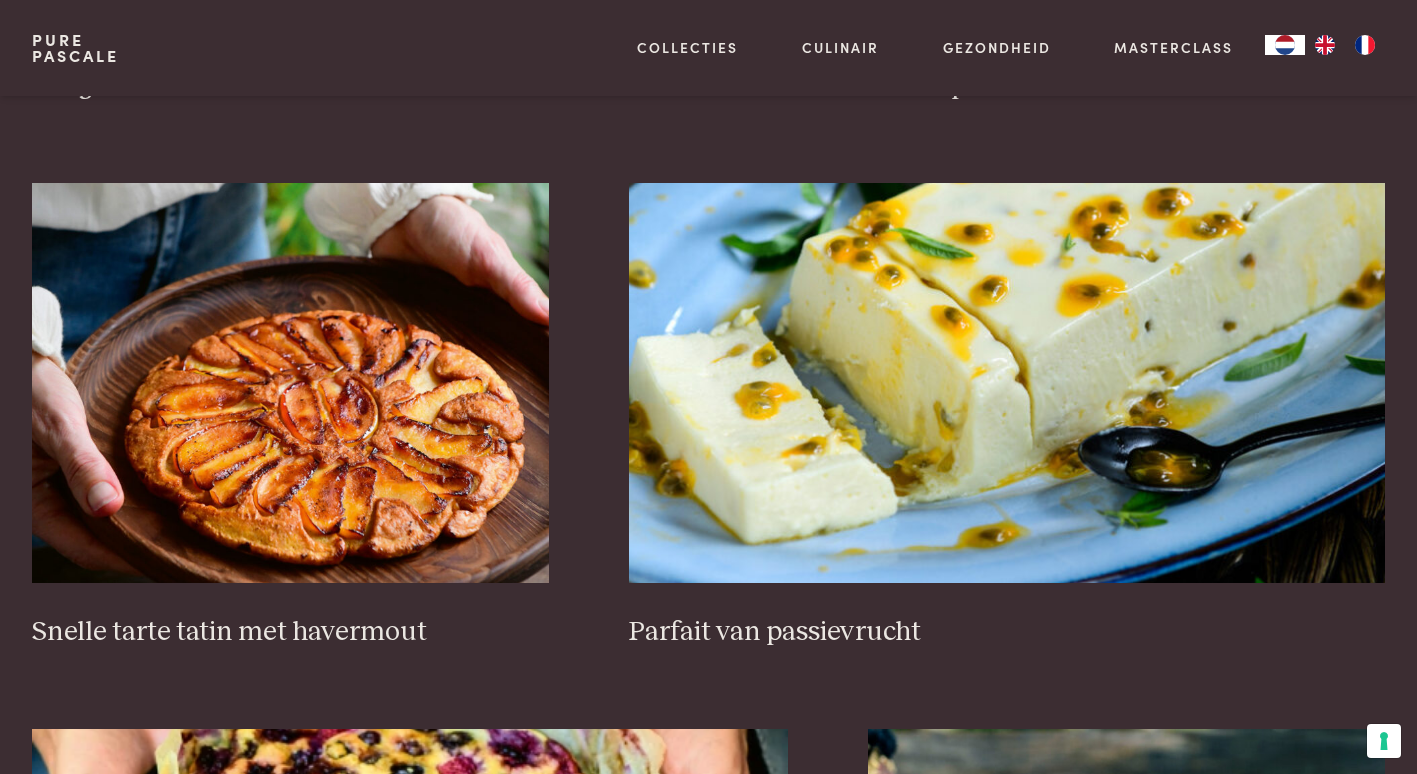 scroll, scrollTop: 1359, scrollLeft: 0, axis: vertical 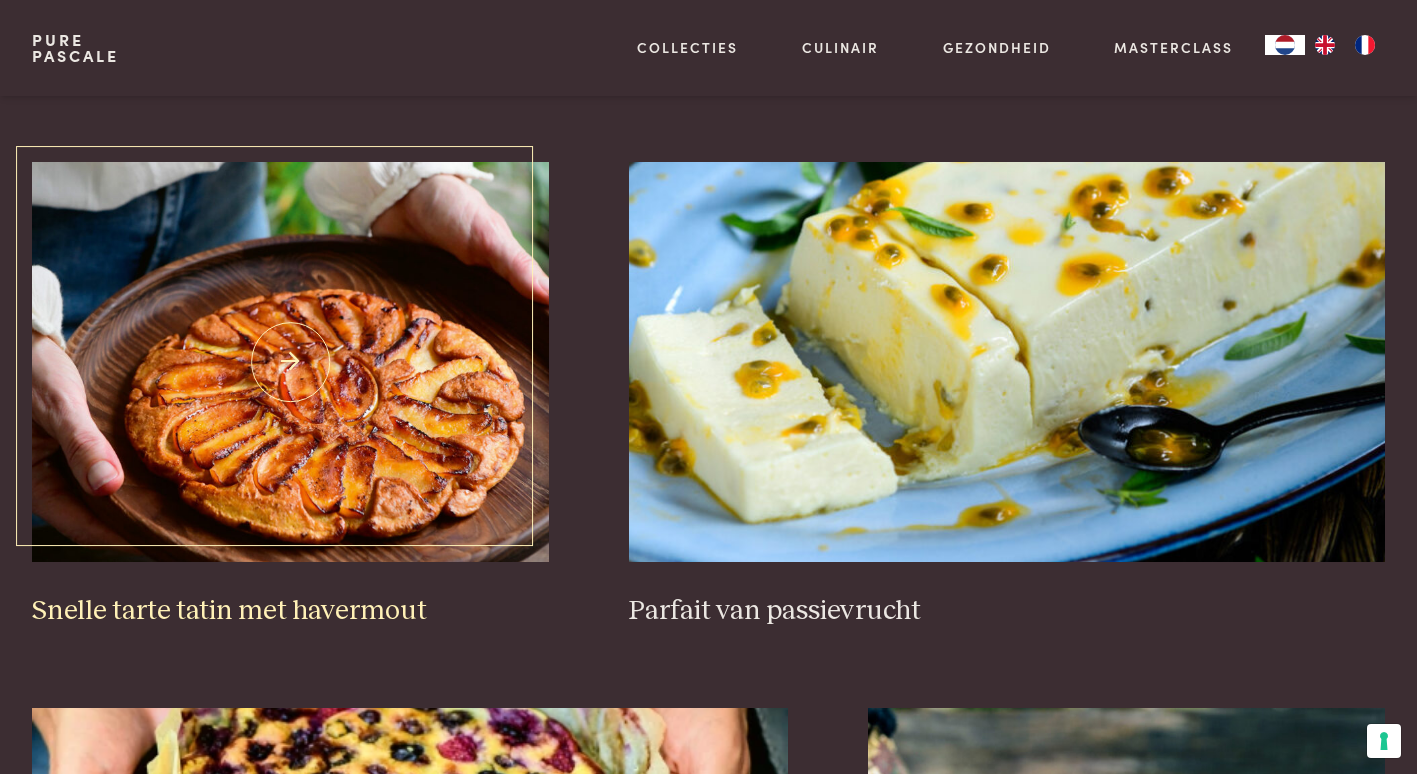 click on "Snelle tarte tatin met havermout" at bounding box center (290, 611) 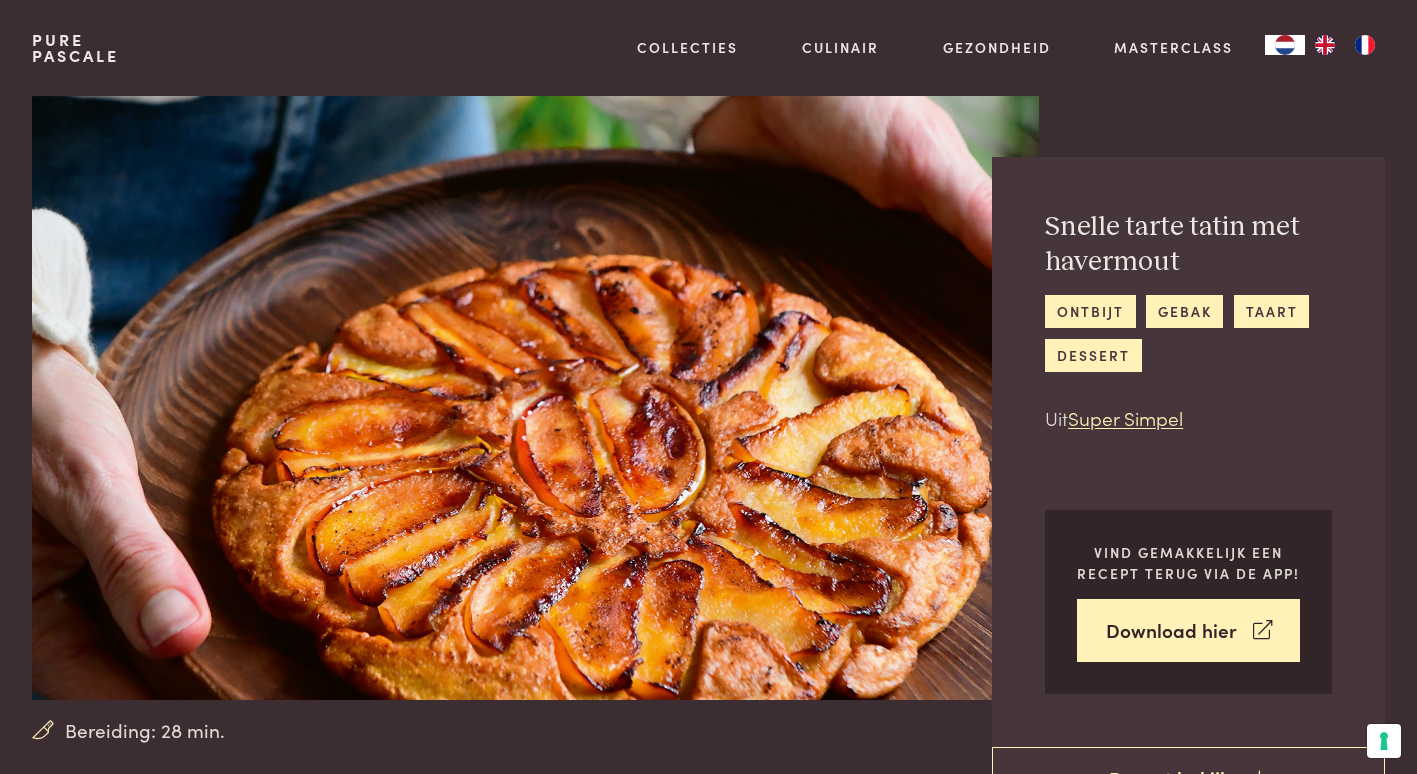 scroll, scrollTop: 0, scrollLeft: 0, axis: both 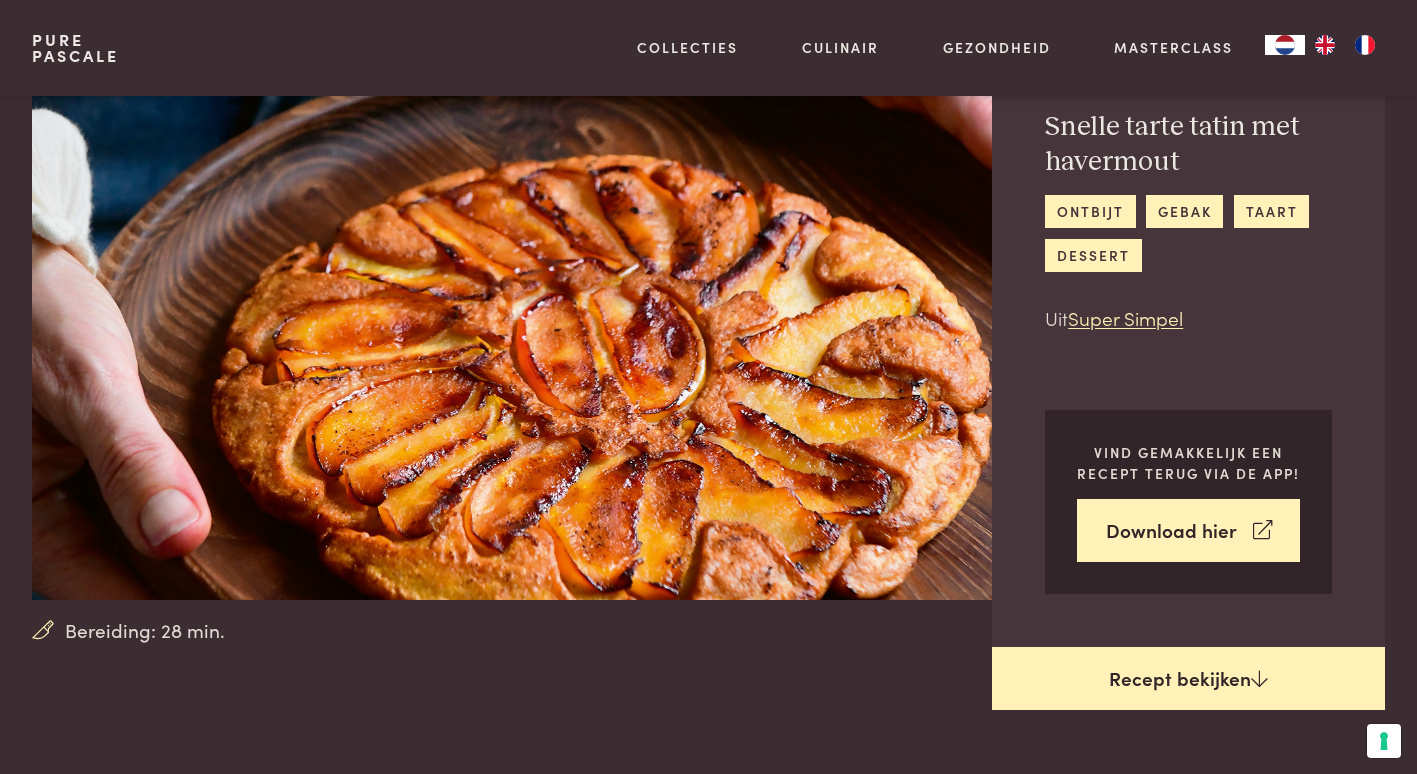 click on "Recept bekijken" at bounding box center [1188, 679] 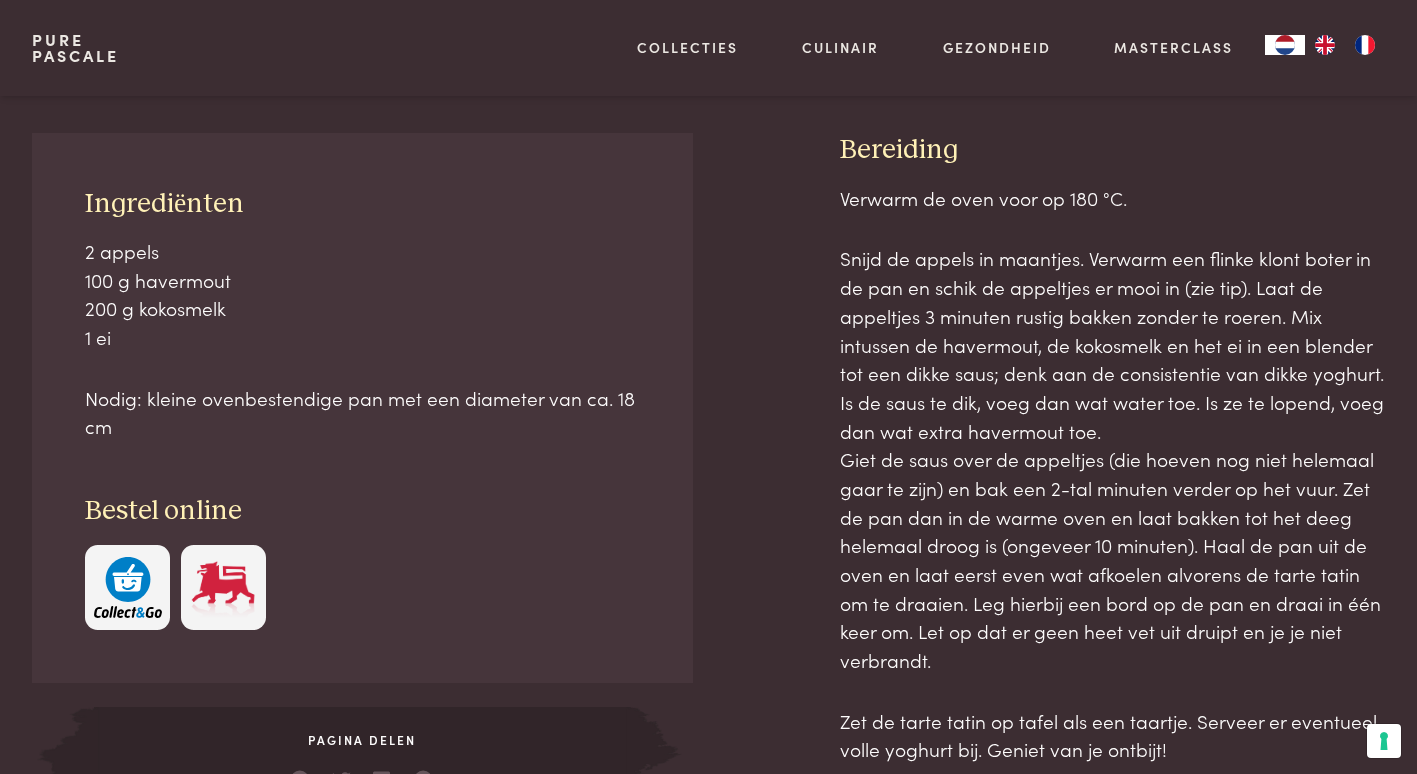 scroll, scrollTop: 916, scrollLeft: 0, axis: vertical 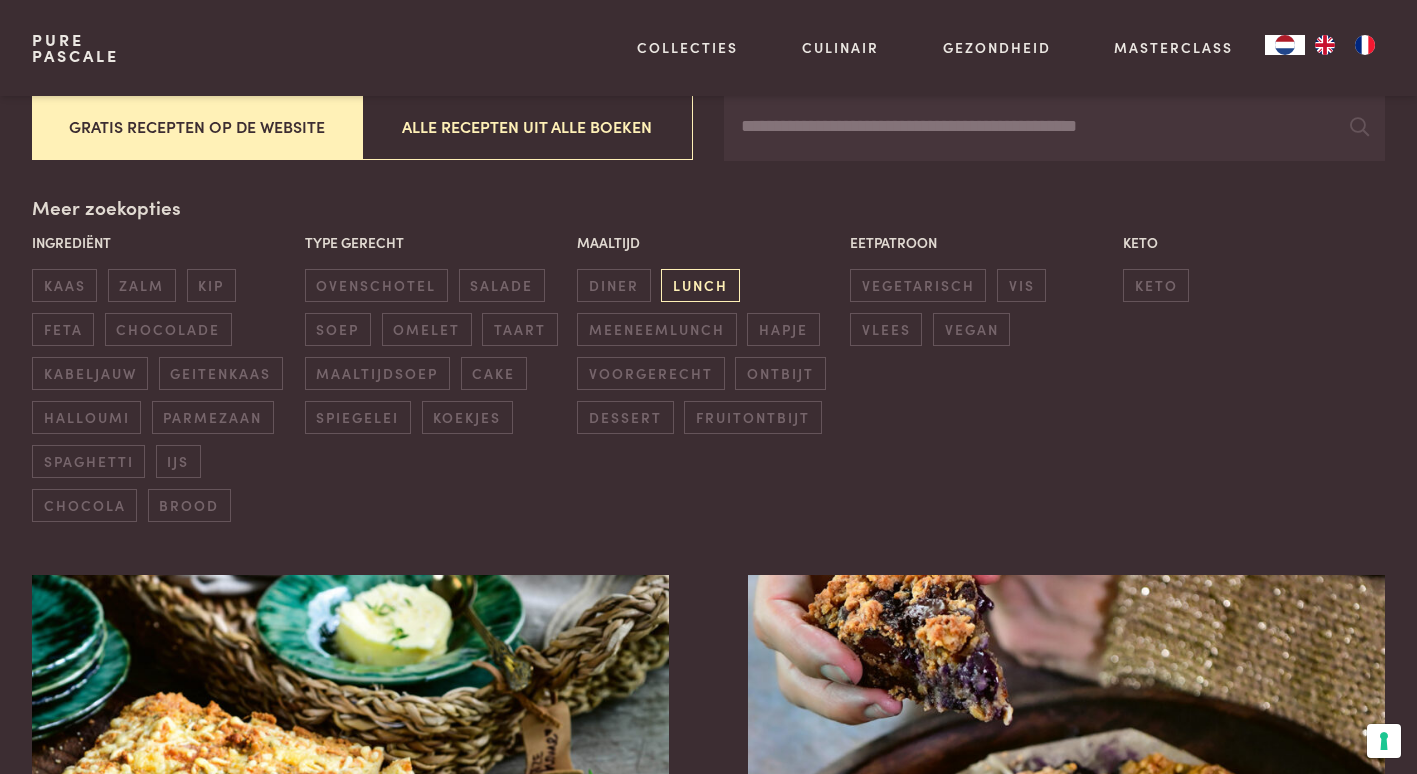 click on "lunch" at bounding box center (700, 285) 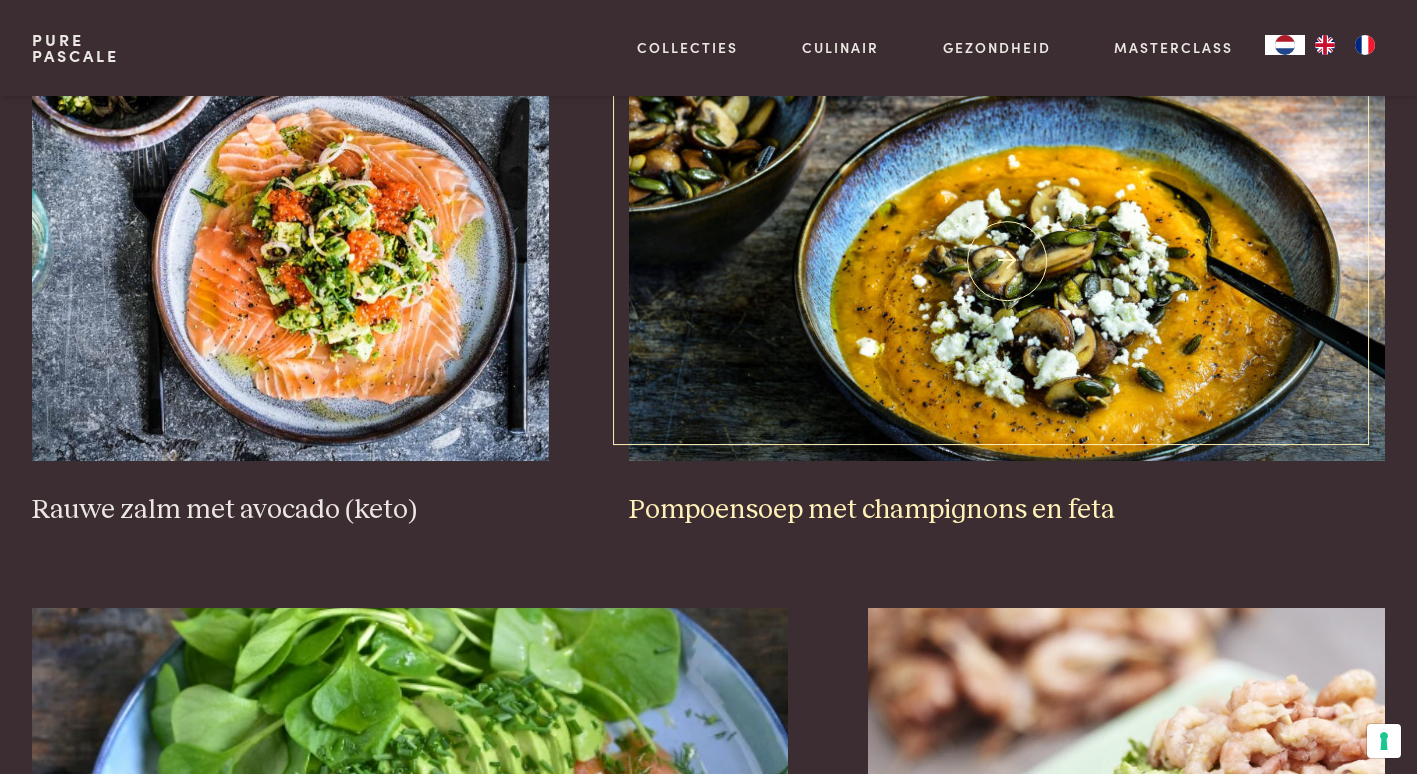 scroll, scrollTop: 3159, scrollLeft: 0, axis: vertical 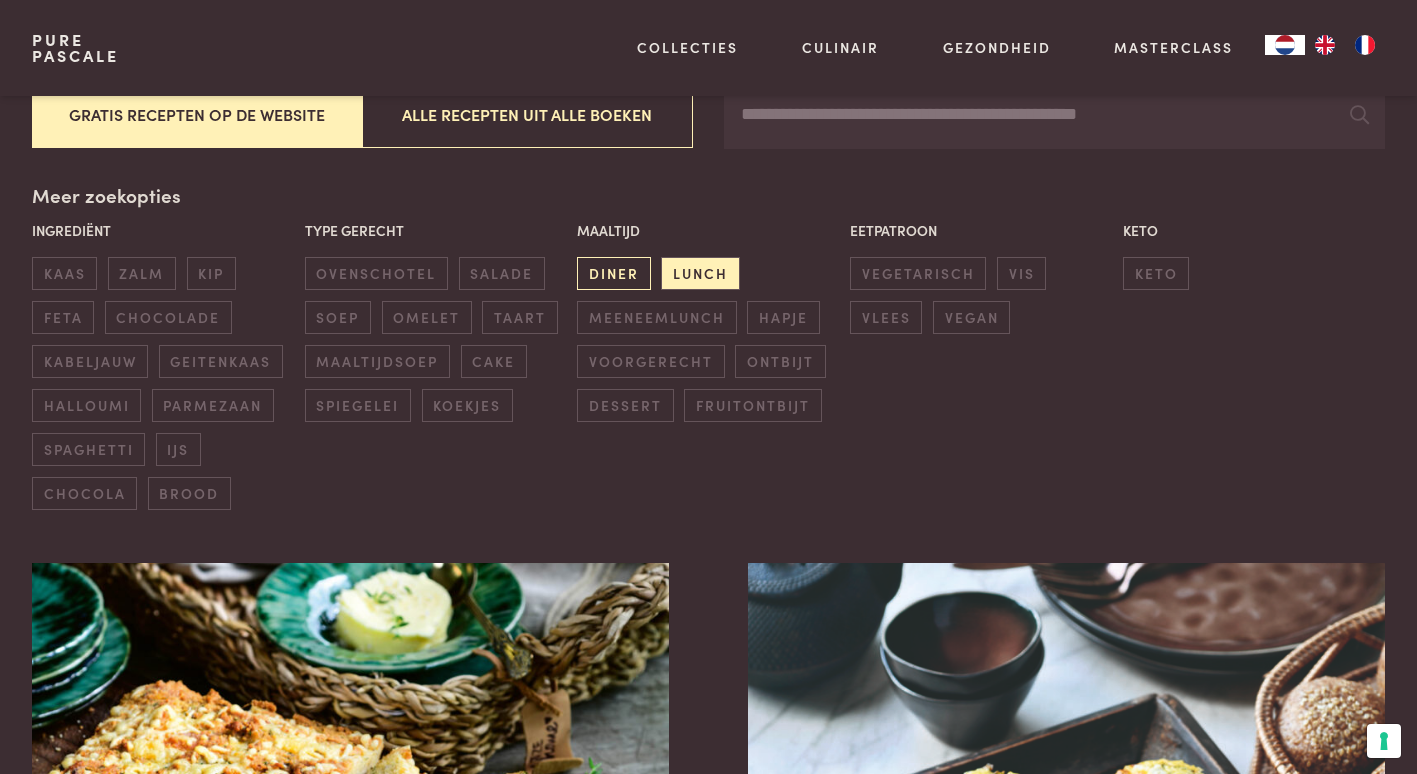 click on "diner" at bounding box center (613, 273) 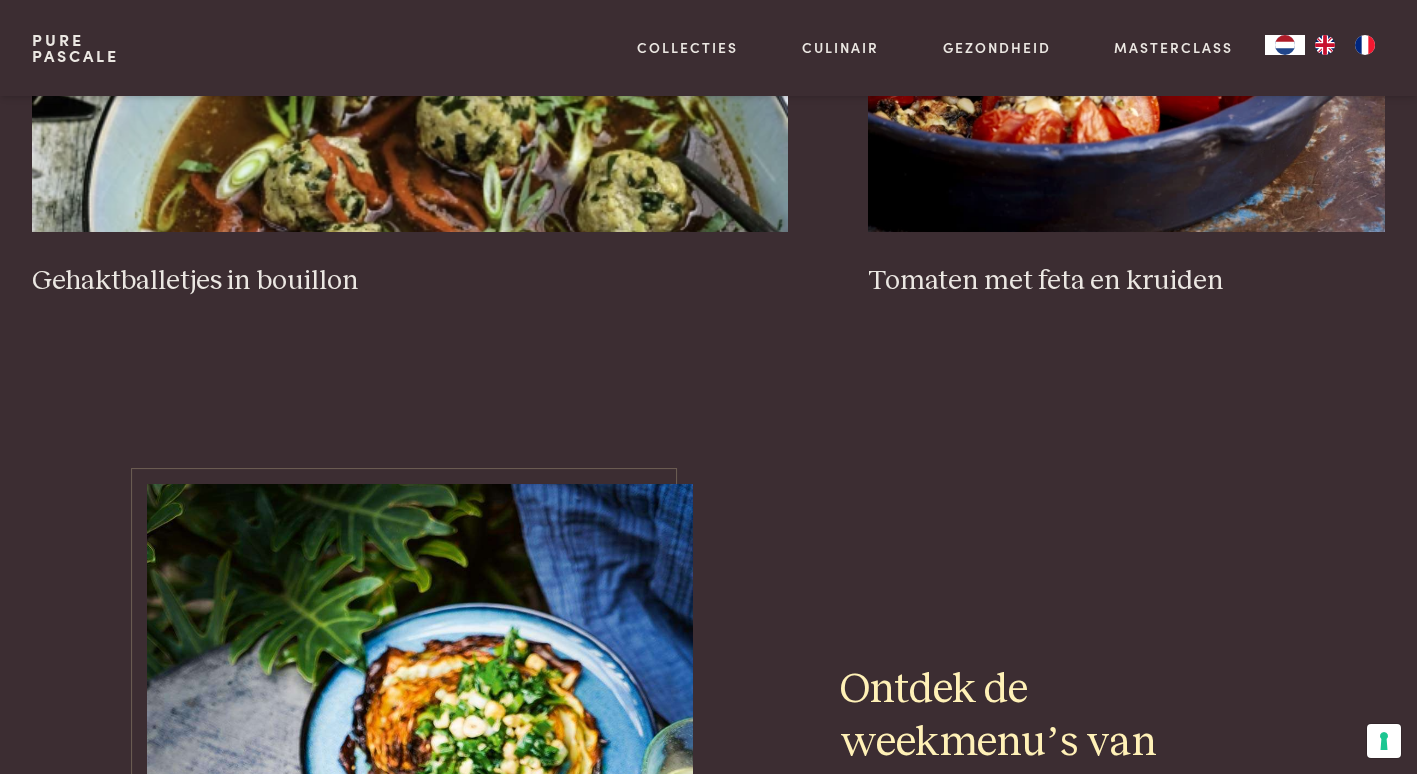 scroll, scrollTop: 2259, scrollLeft: 0, axis: vertical 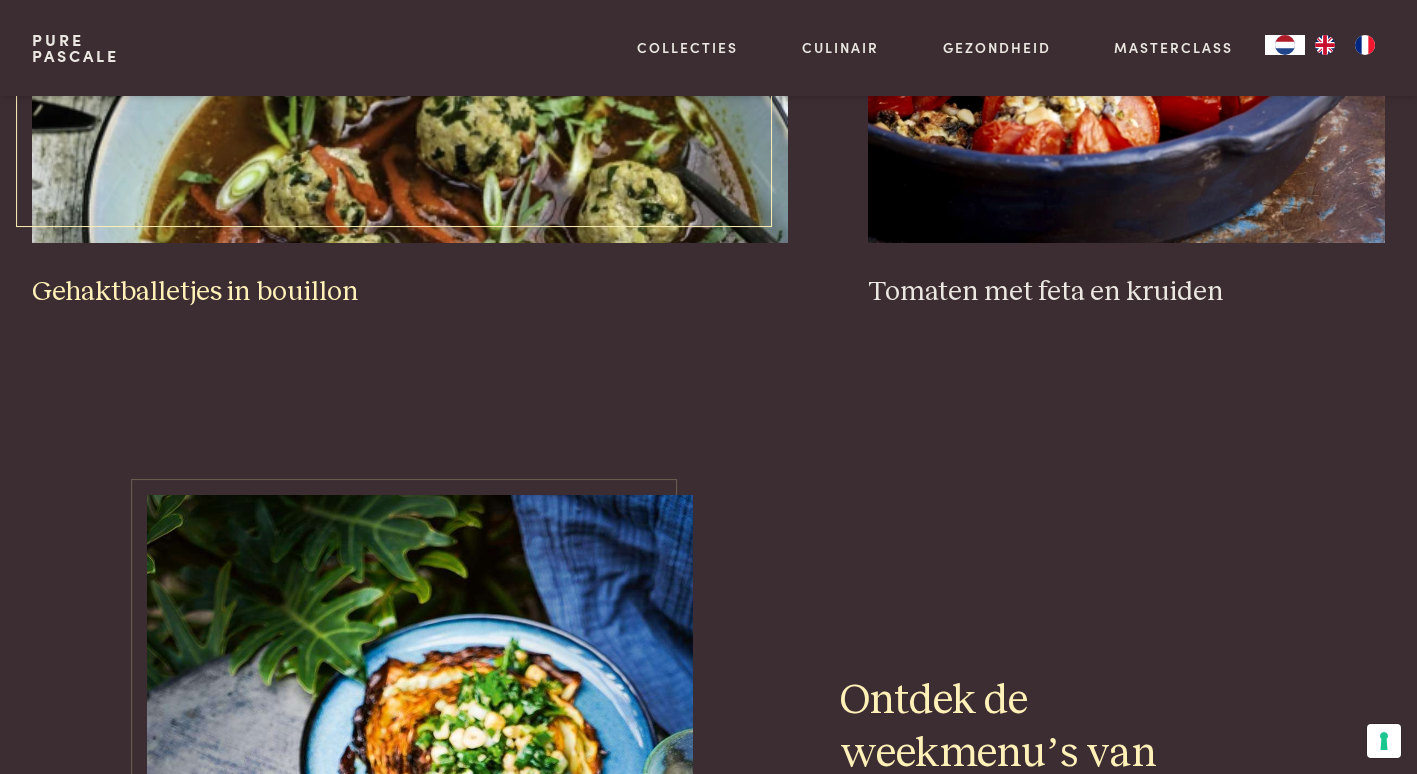 click on "Gehaktballetjes in bouillon" at bounding box center (410, 292) 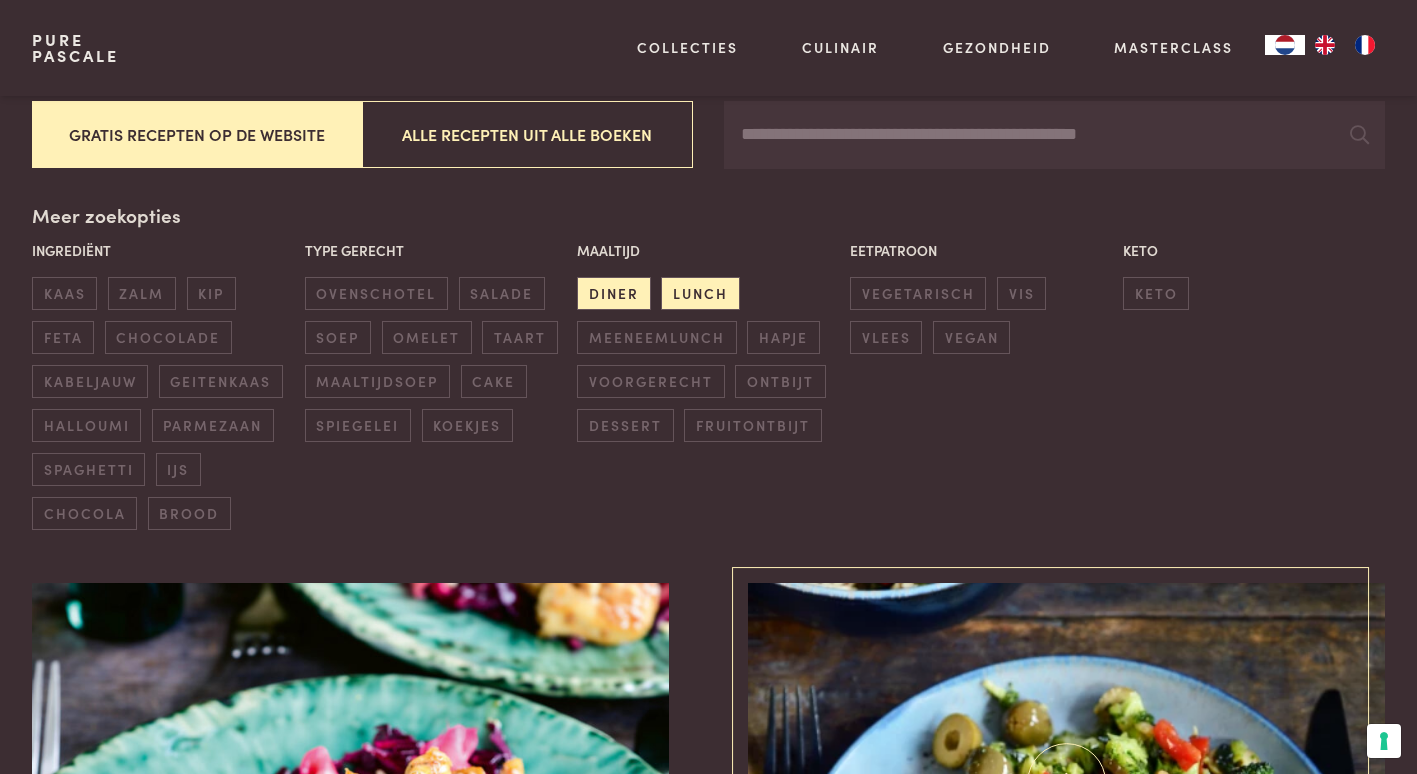 scroll, scrollTop: 359, scrollLeft: 0, axis: vertical 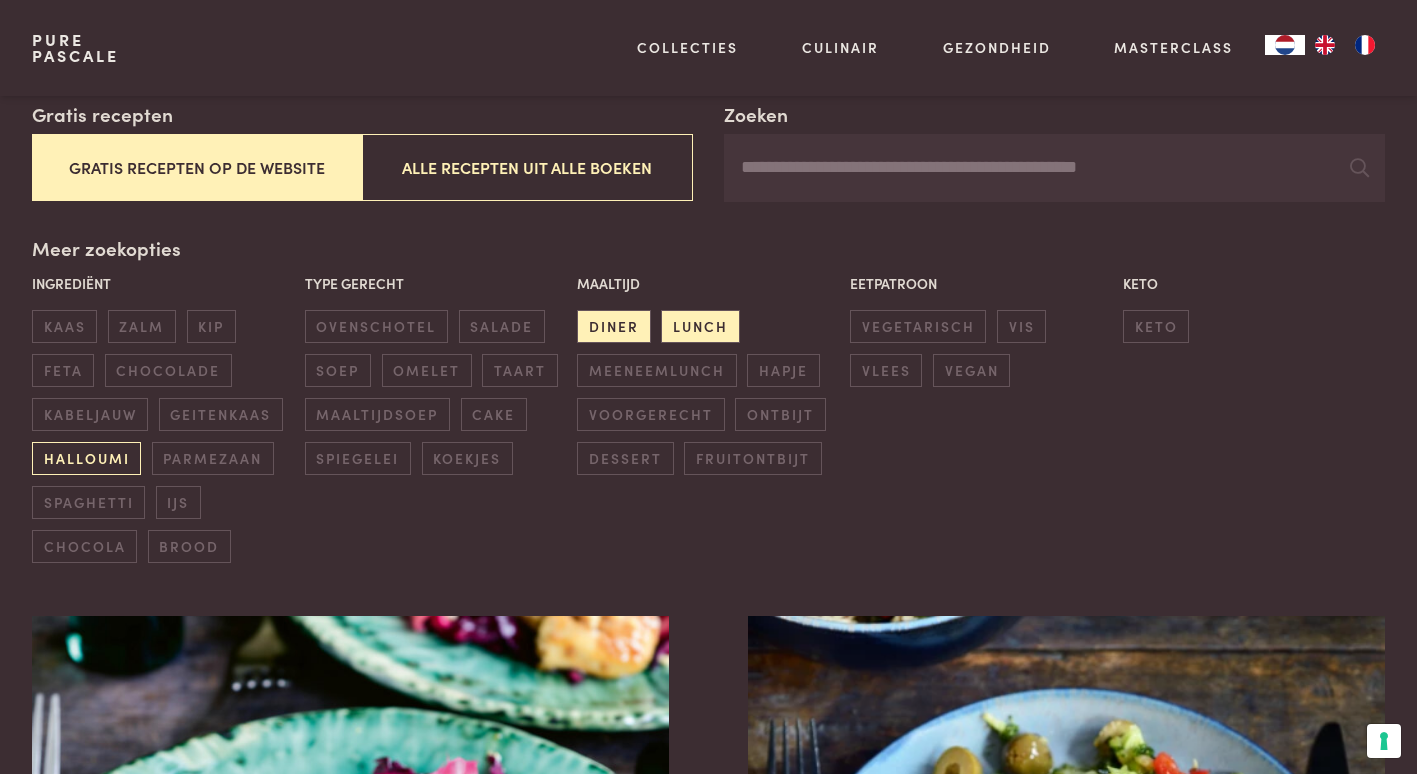 click on "halloumi" at bounding box center (86, 458) 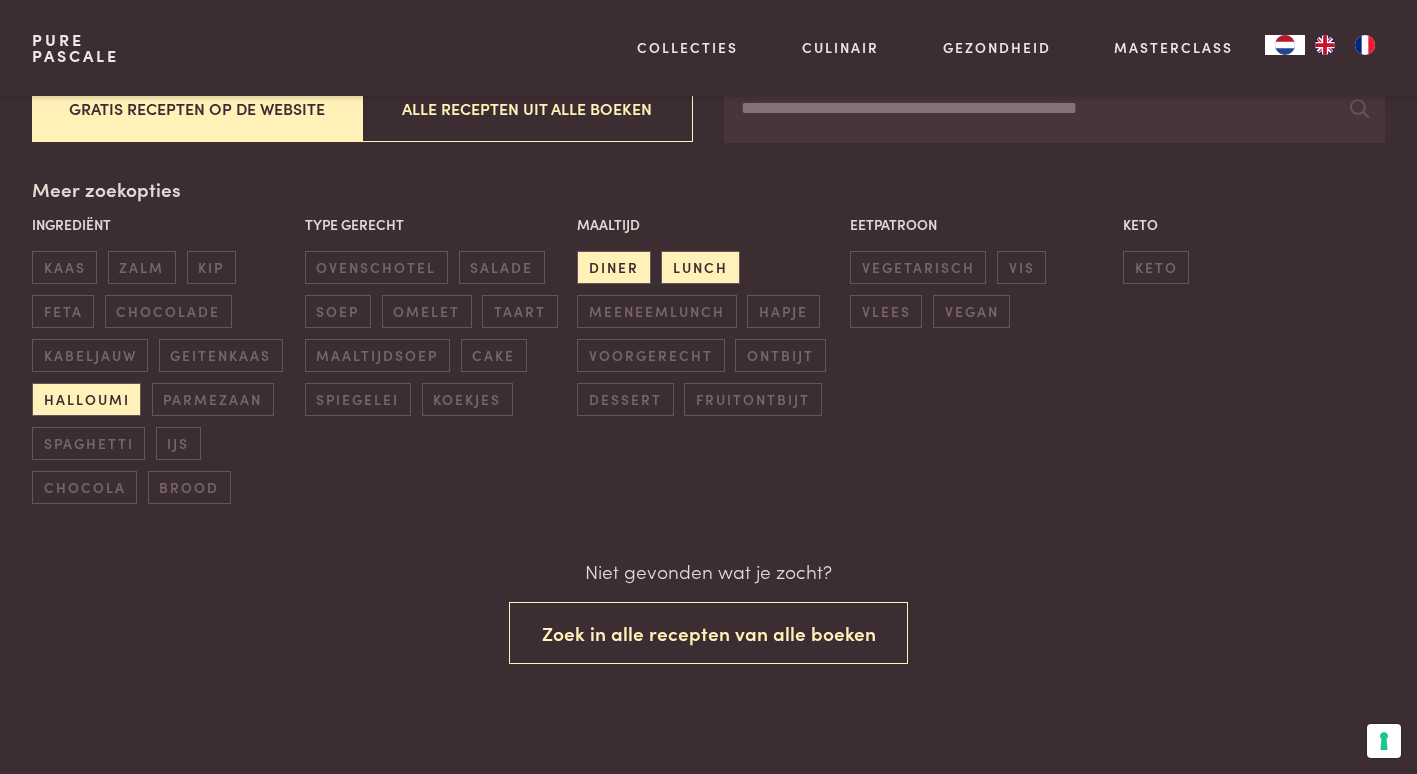scroll, scrollTop: 423, scrollLeft: 0, axis: vertical 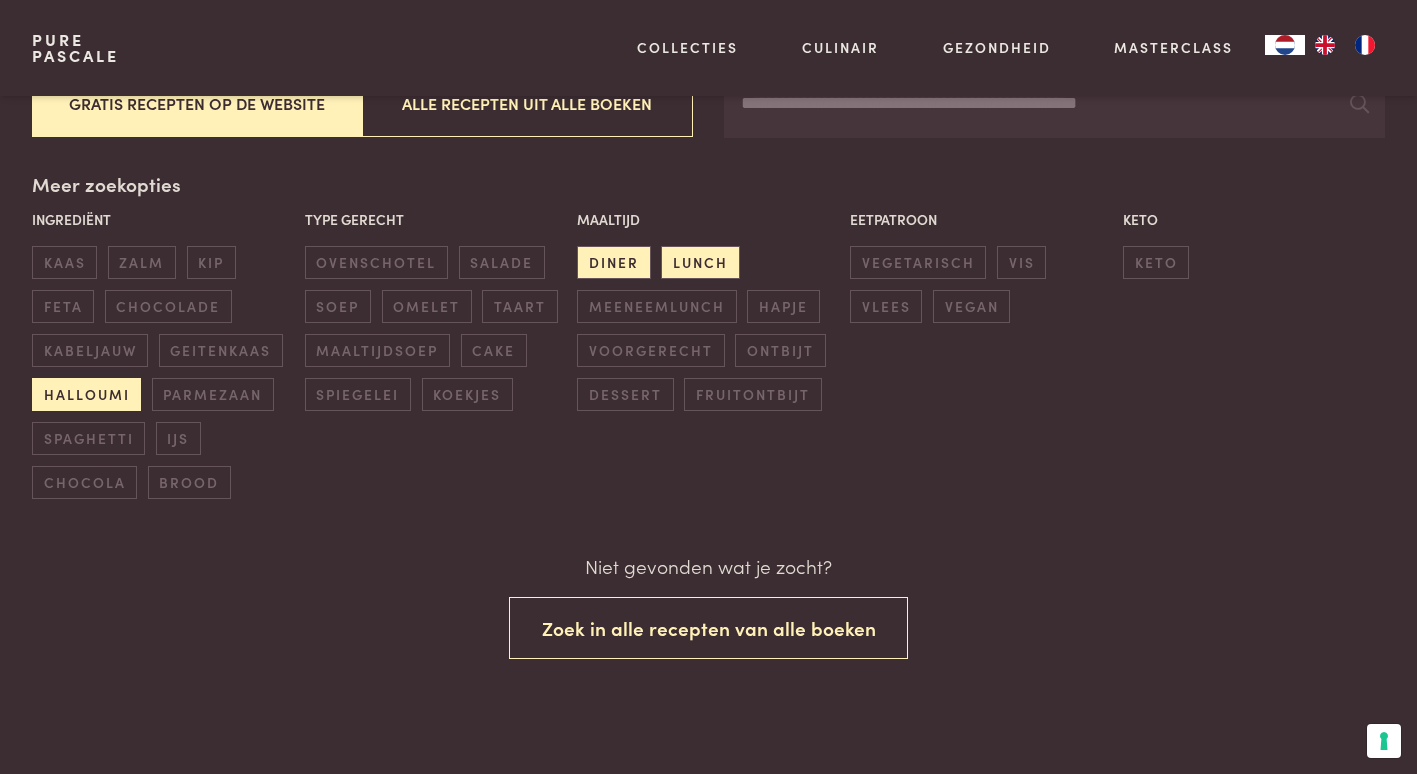 click on "halloumi" at bounding box center (86, 394) 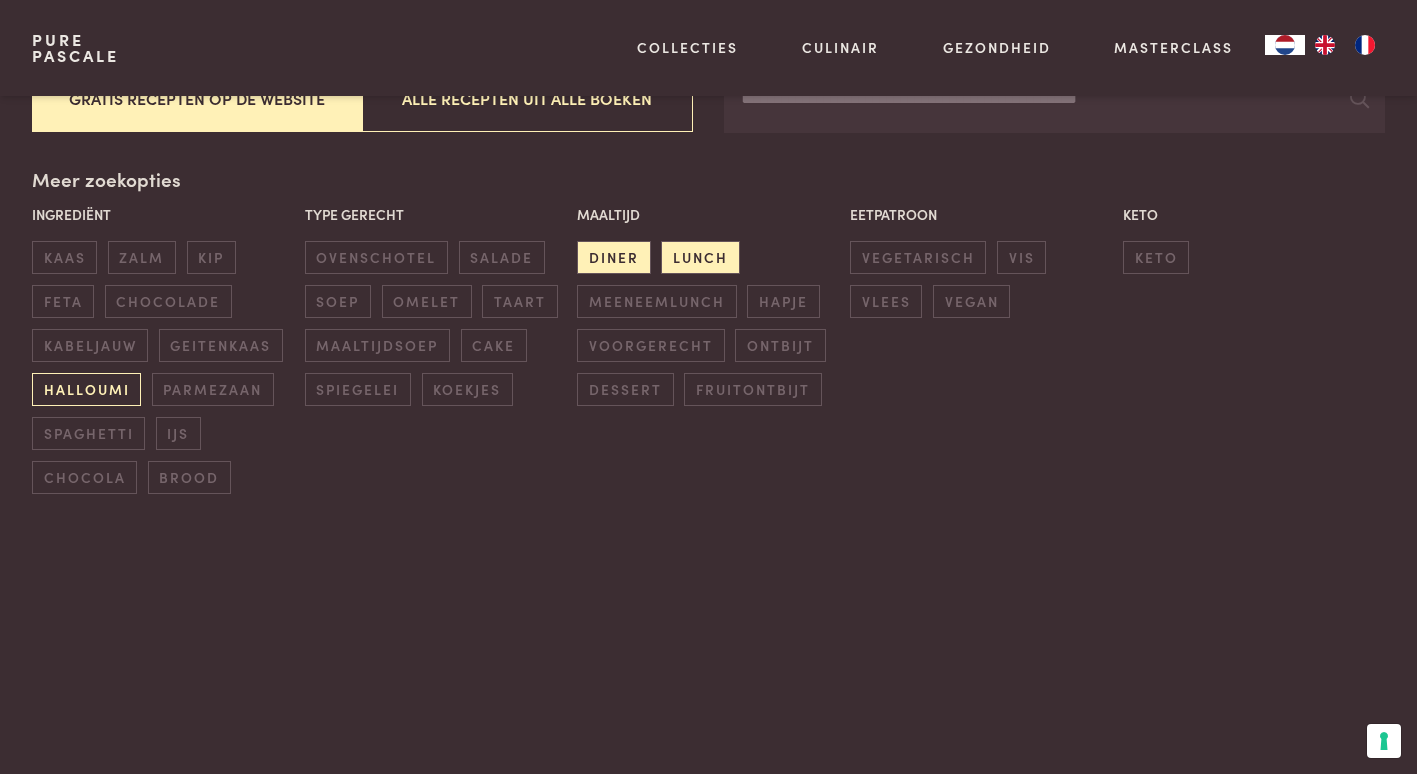 click on "halloumi" at bounding box center [86, 389] 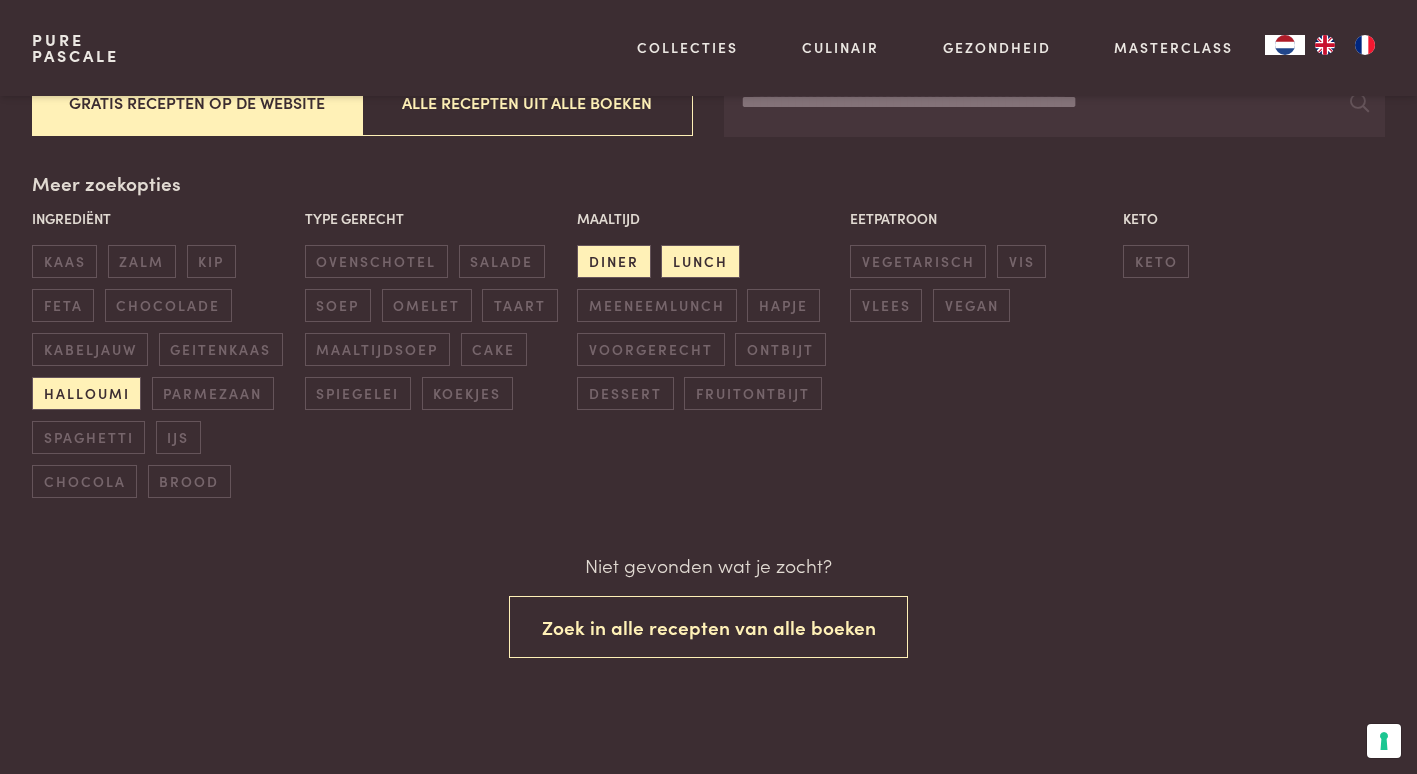 scroll, scrollTop: 423, scrollLeft: 0, axis: vertical 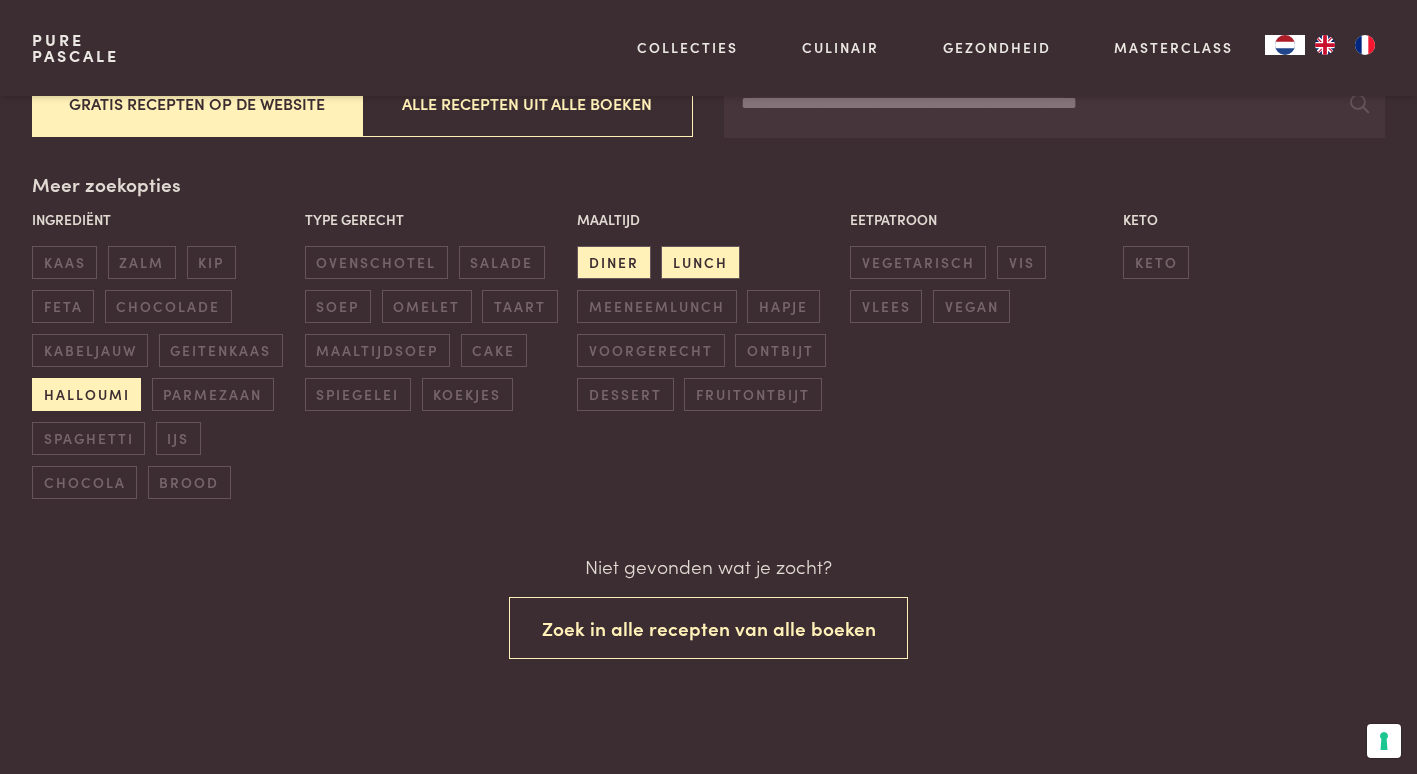click on "halloumi" at bounding box center (86, 394) 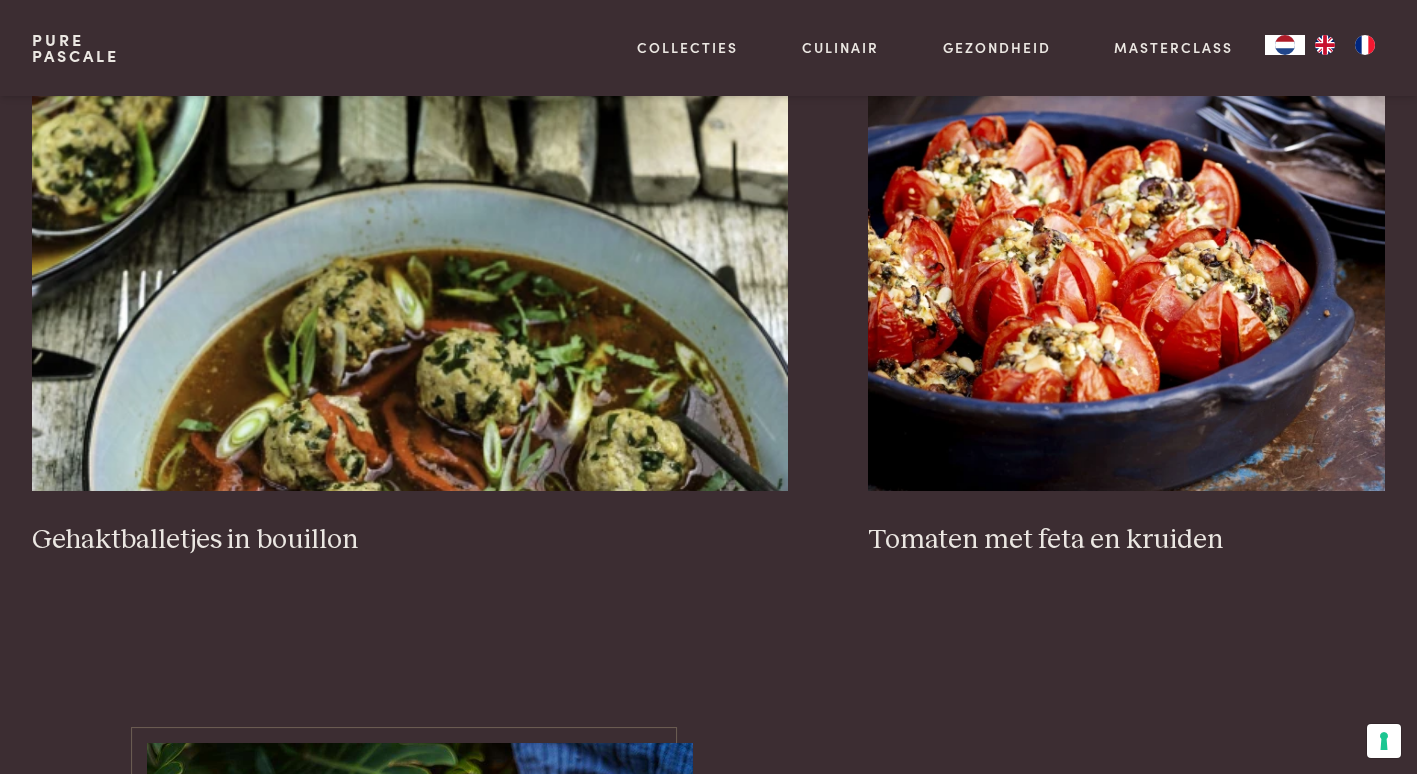 scroll, scrollTop: 1959, scrollLeft: 0, axis: vertical 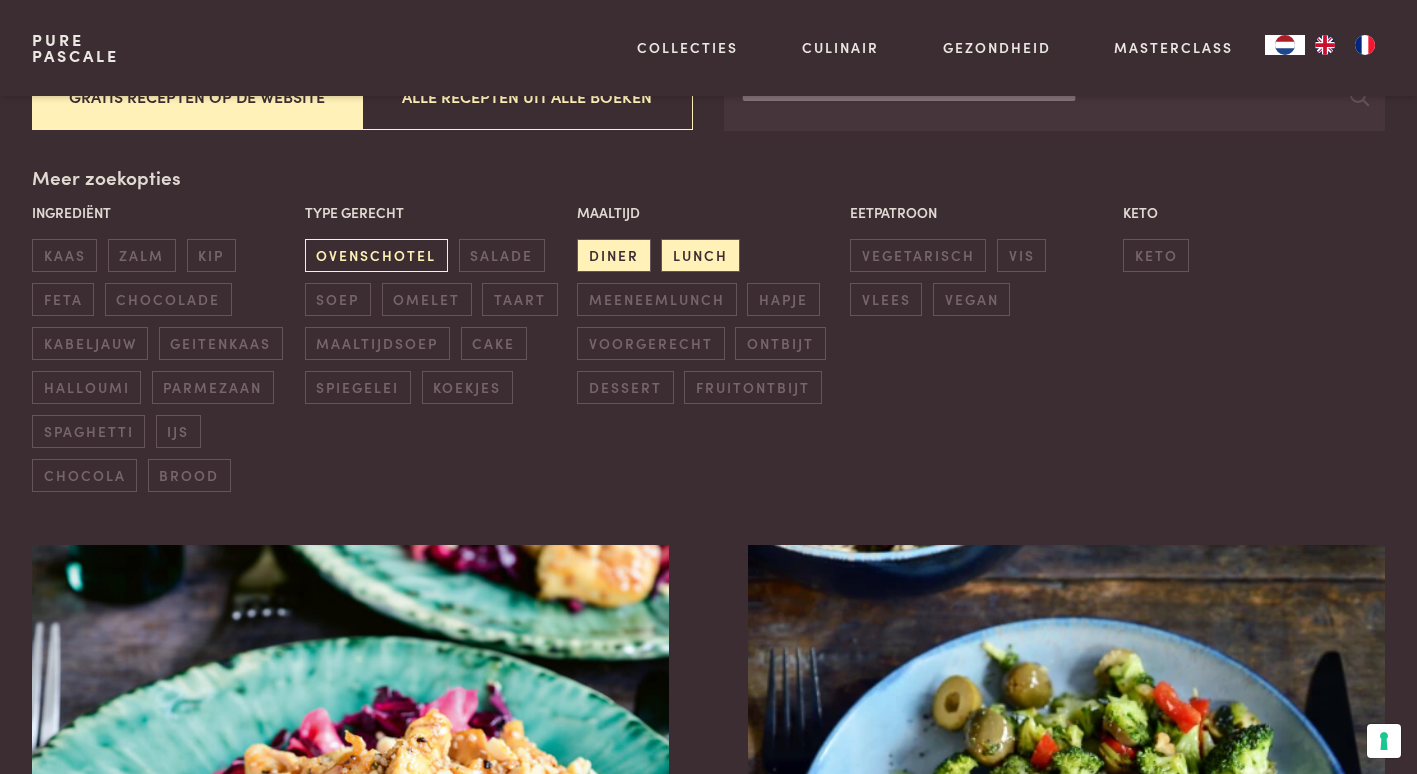 click on "ovenschotel" at bounding box center [376, 255] 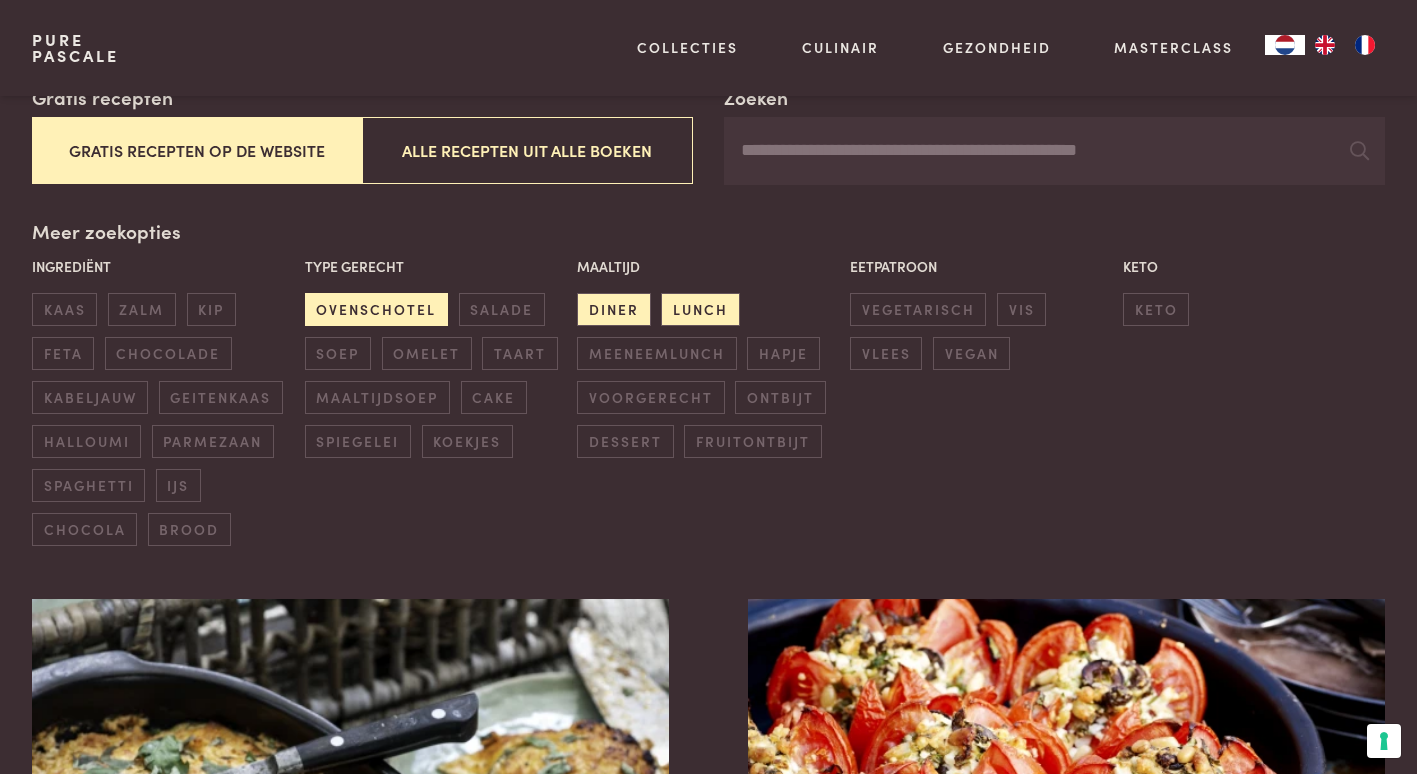 scroll, scrollTop: 400, scrollLeft: 0, axis: vertical 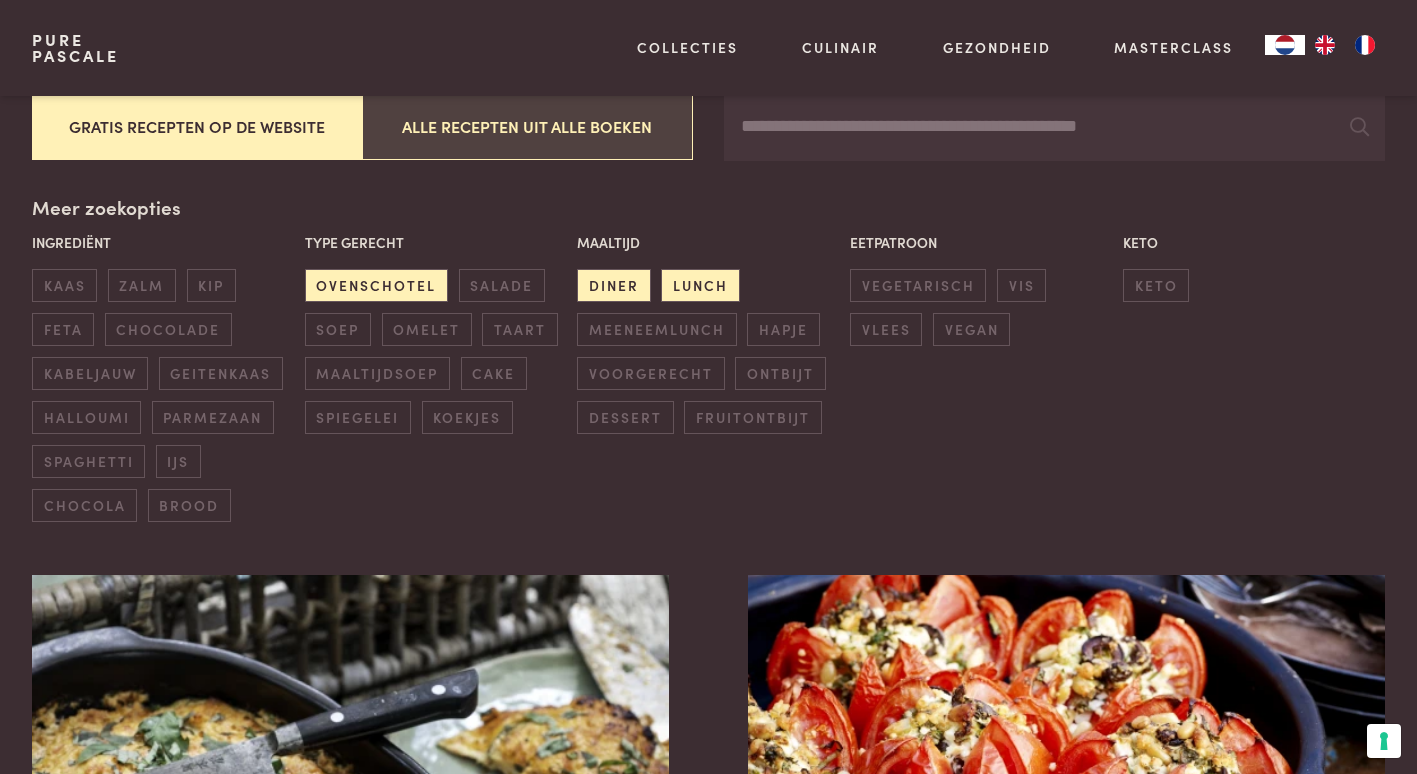 click on "Alle recepten uit alle boeken" at bounding box center [527, 126] 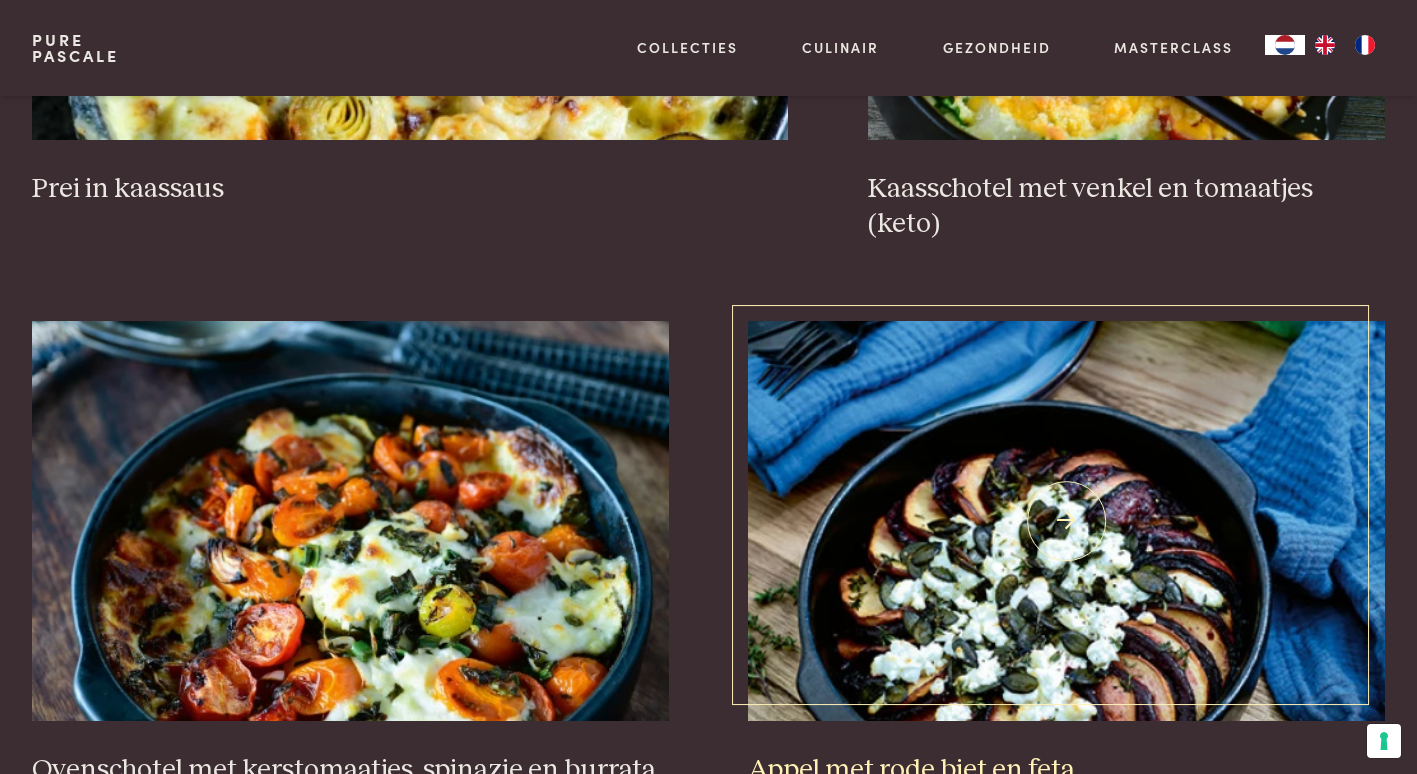 scroll, scrollTop: 2159, scrollLeft: 0, axis: vertical 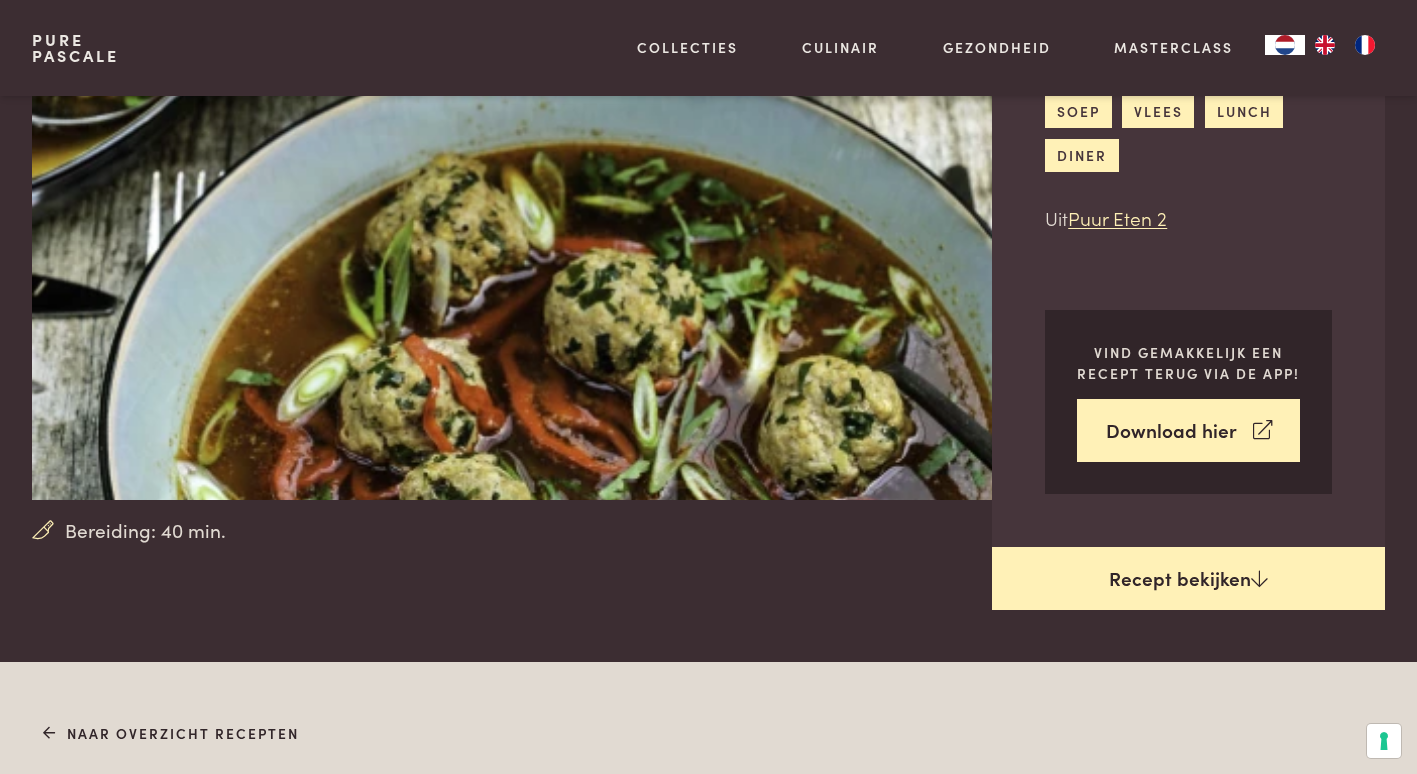click on "Recept bekijken" at bounding box center [1188, 579] 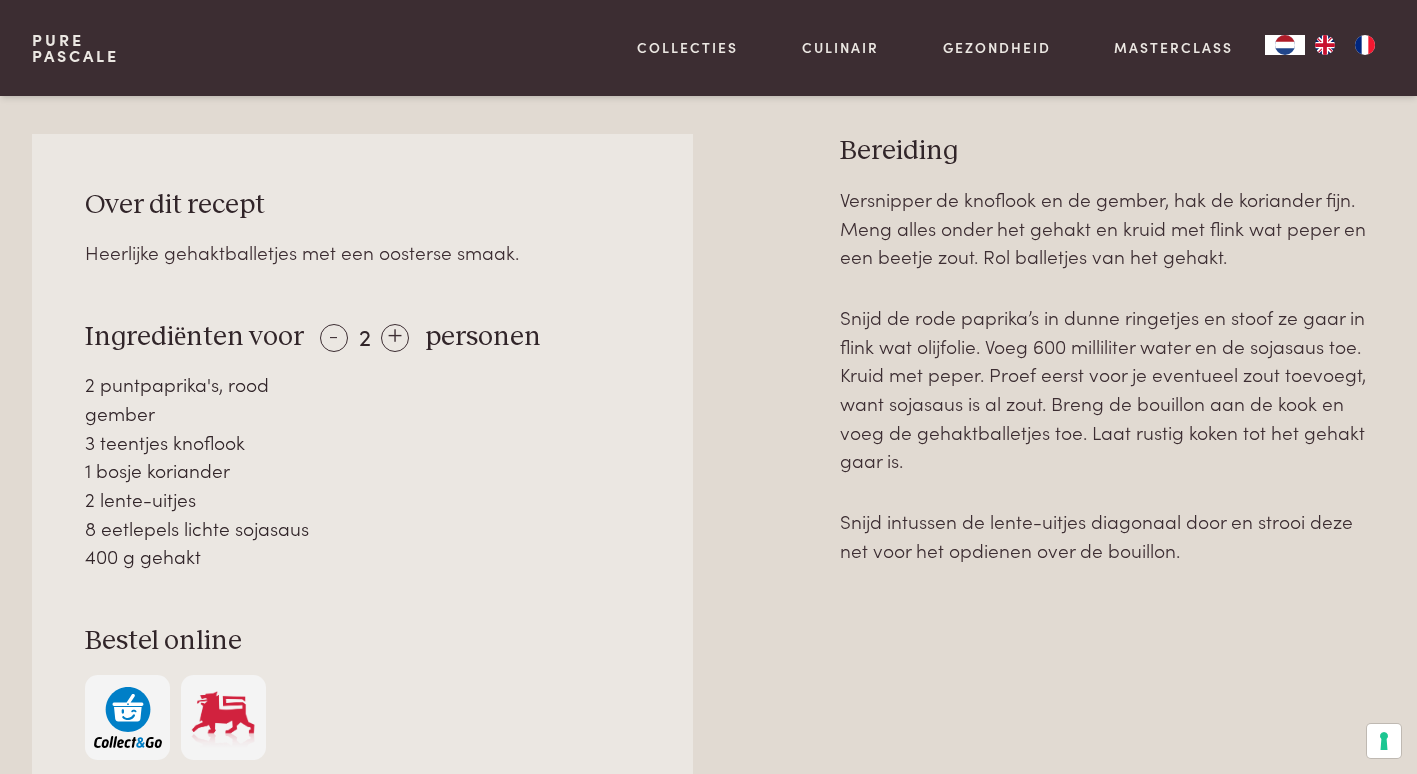 scroll, scrollTop: 863, scrollLeft: 0, axis: vertical 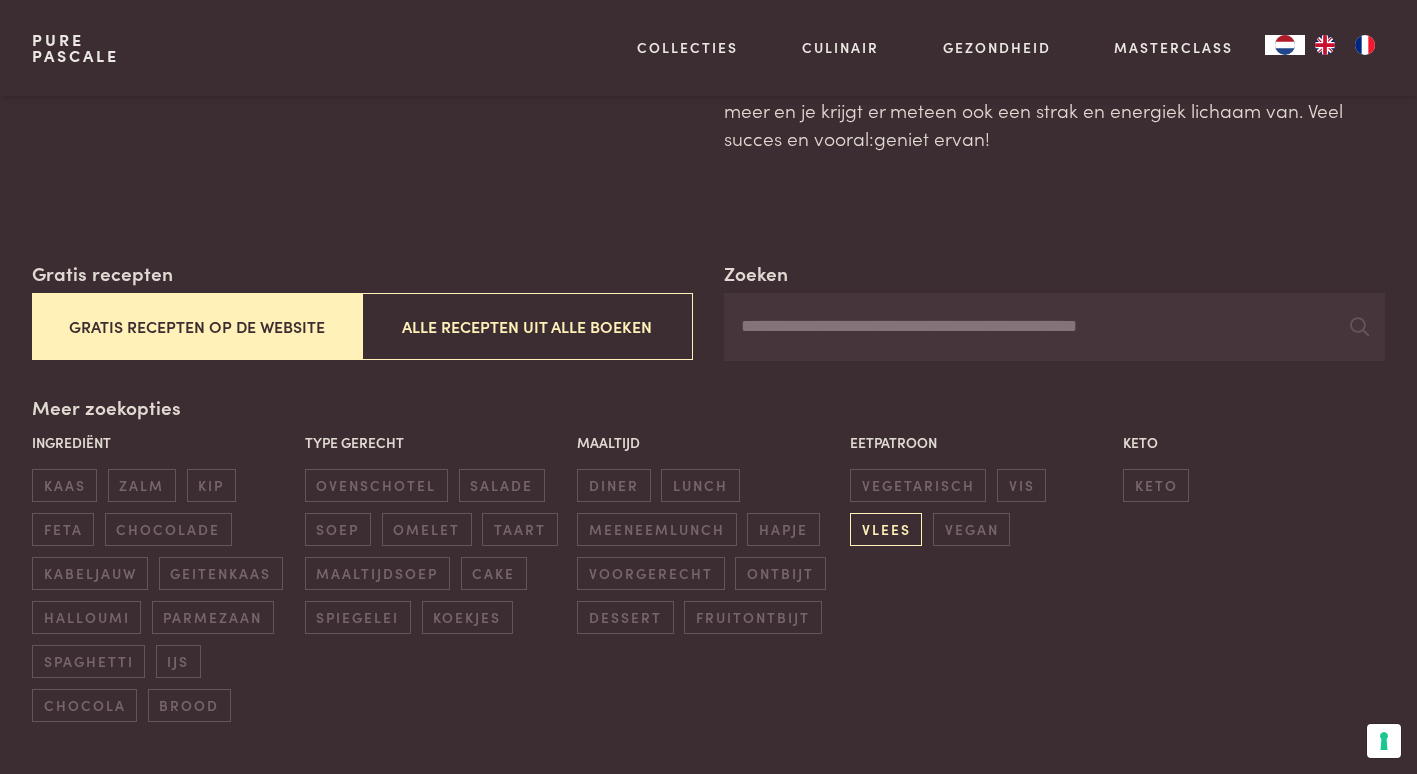 click on "vlees" at bounding box center [886, 529] 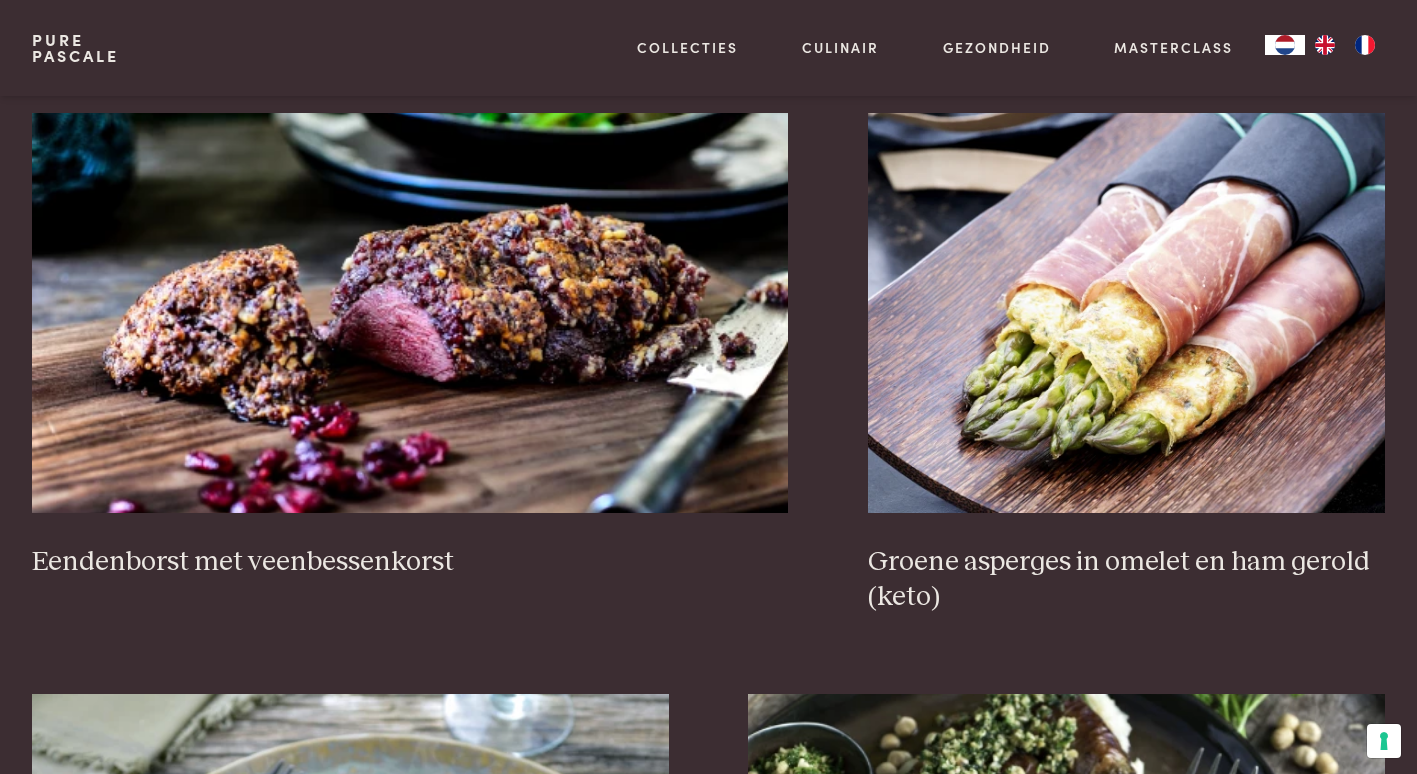 scroll, scrollTop: 1959, scrollLeft: 0, axis: vertical 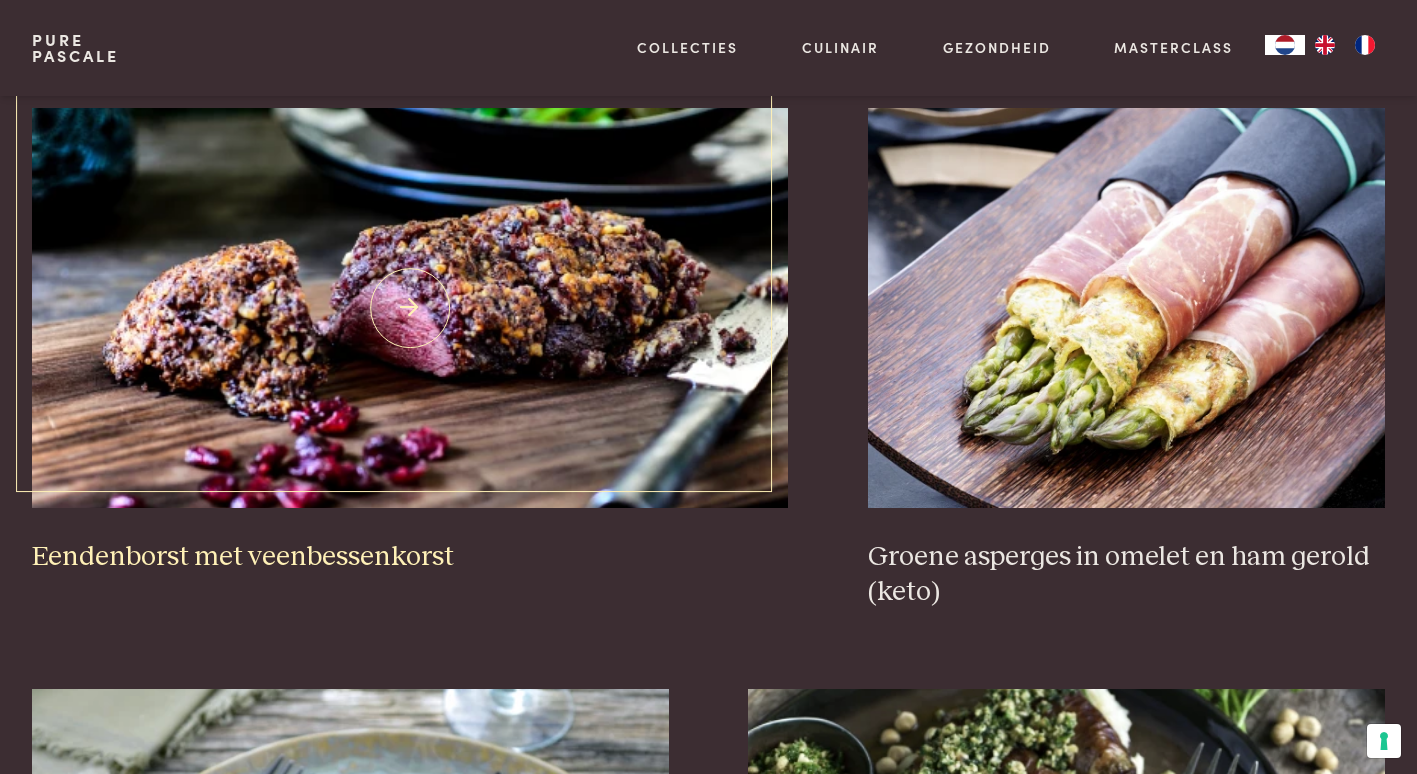 click on "Eendenborst met veenbessenkorst" at bounding box center [410, 557] 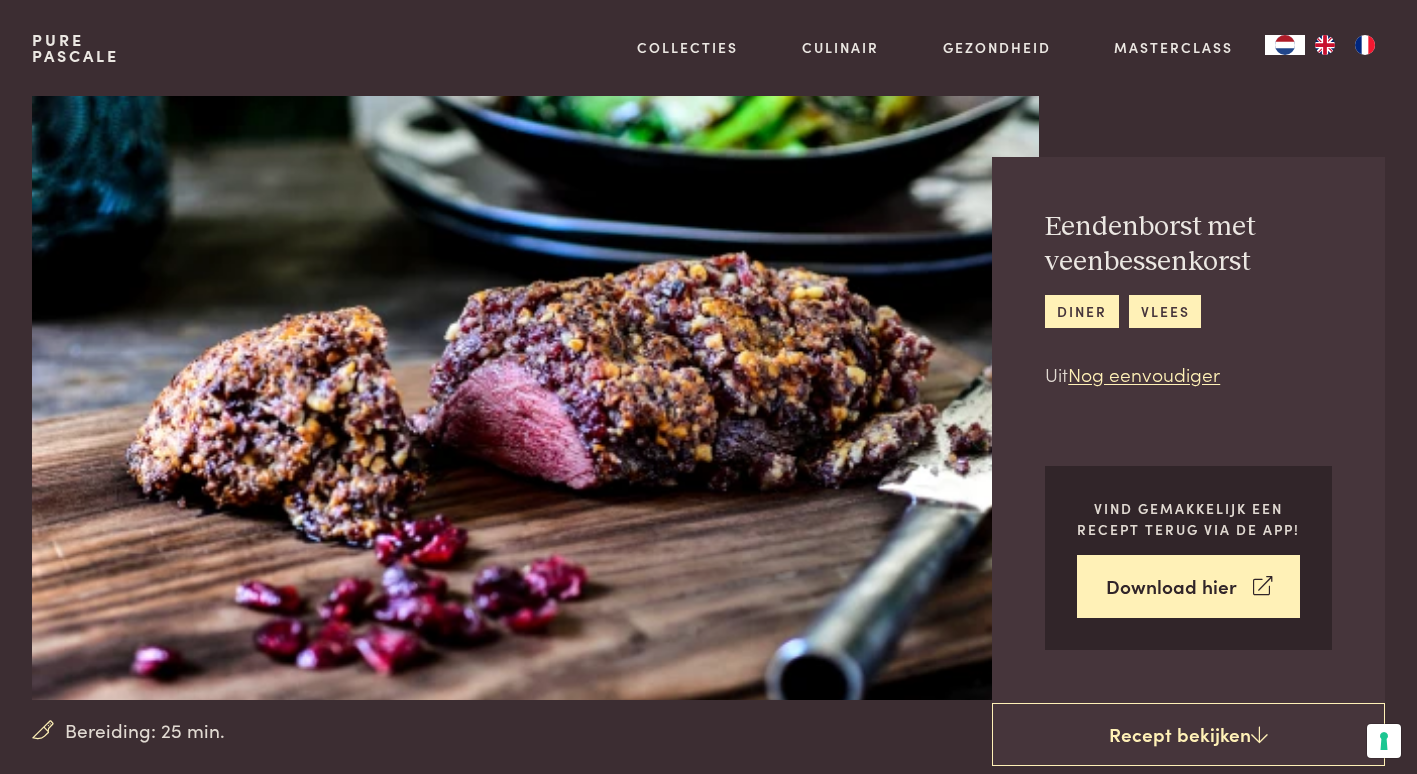 scroll, scrollTop: 0, scrollLeft: 0, axis: both 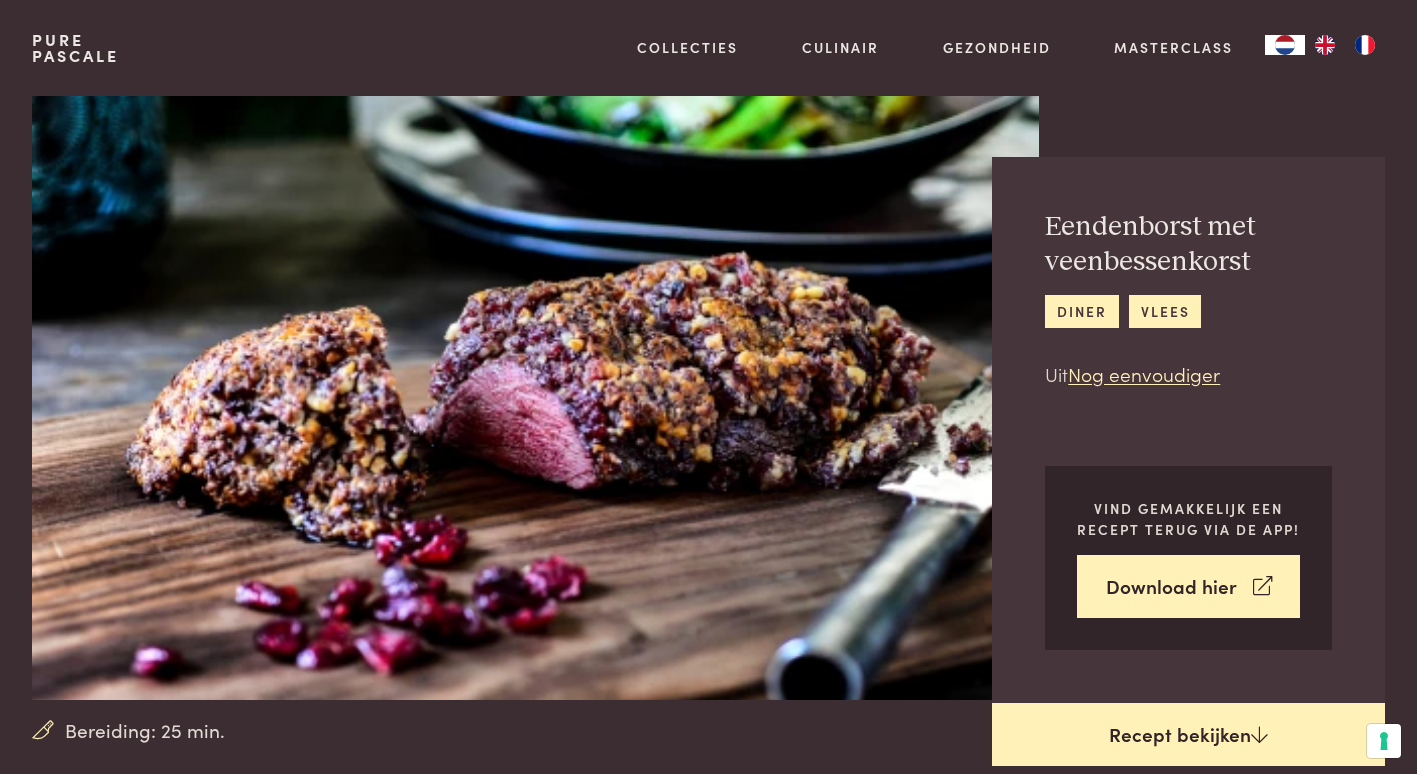 click on "Recept bekijken" at bounding box center [1188, 735] 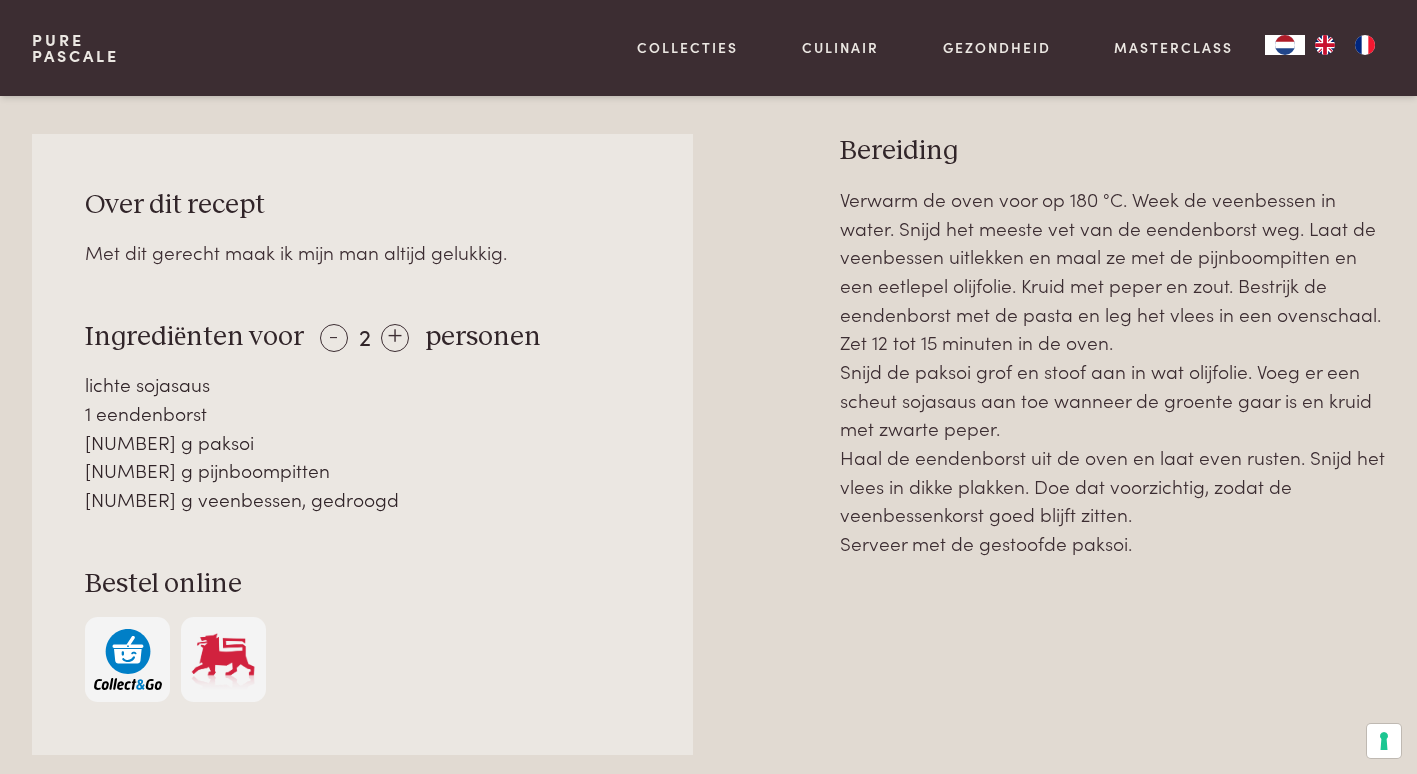 scroll, scrollTop: 819, scrollLeft: 0, axis: vertical 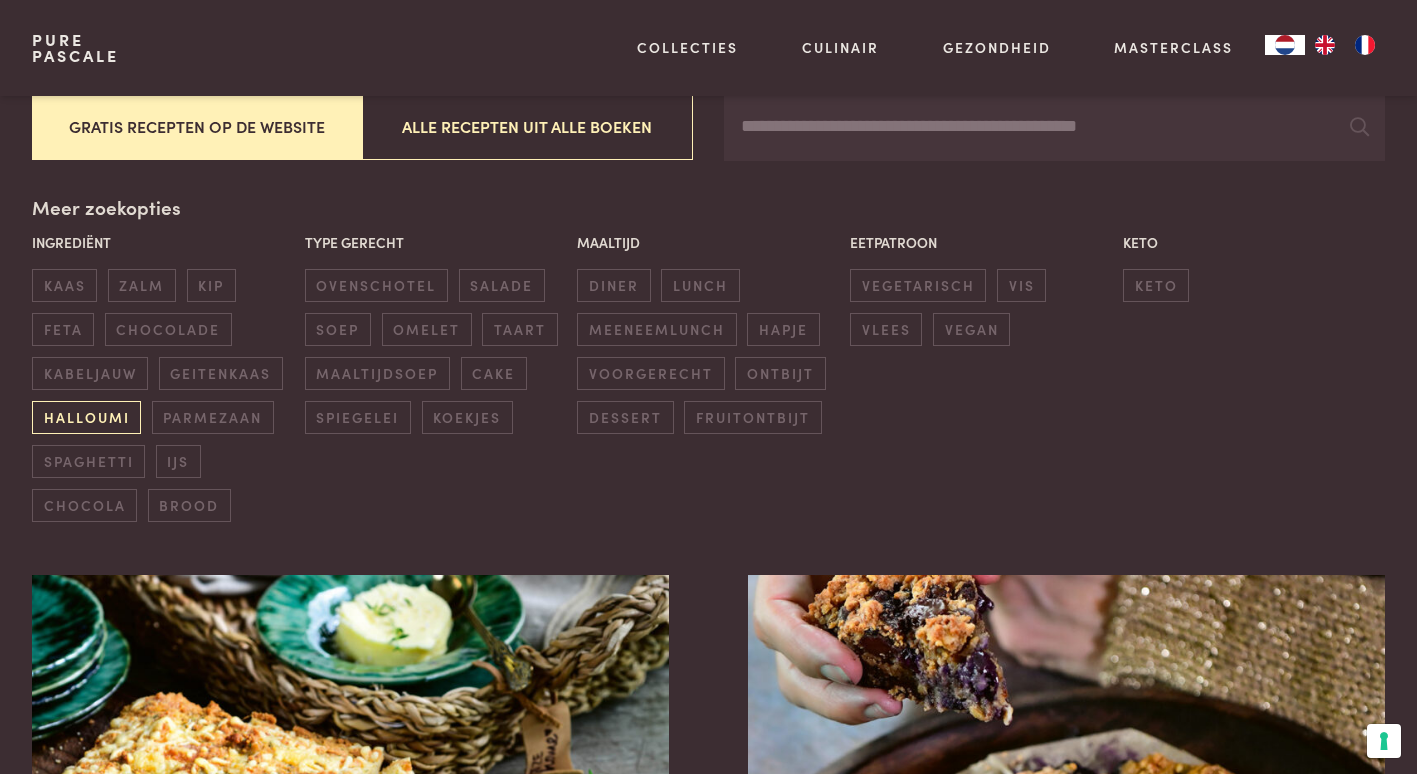 click on "halloumi" at bounding box center (86, 417) 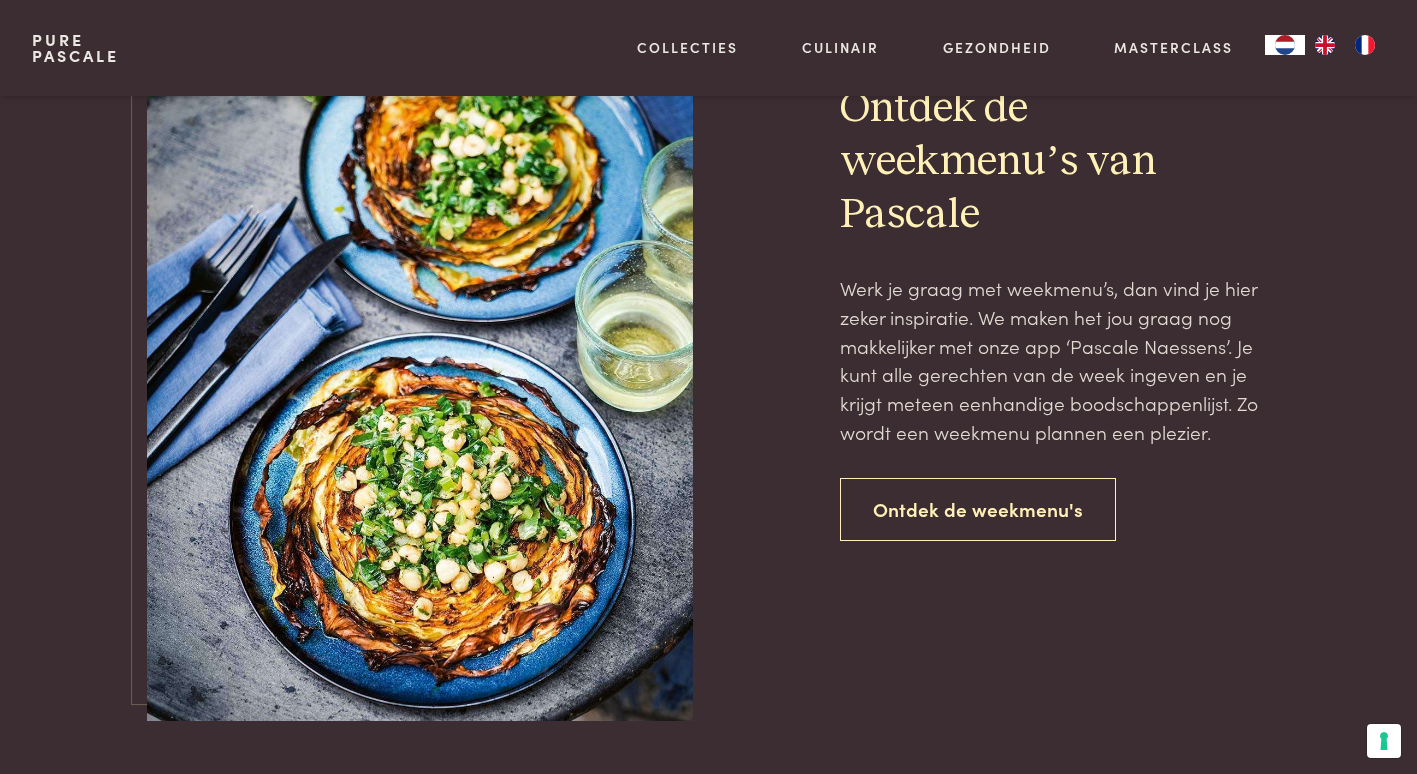scroll, scrollTop: 1659, scrollLeft: 0, axis: vertical 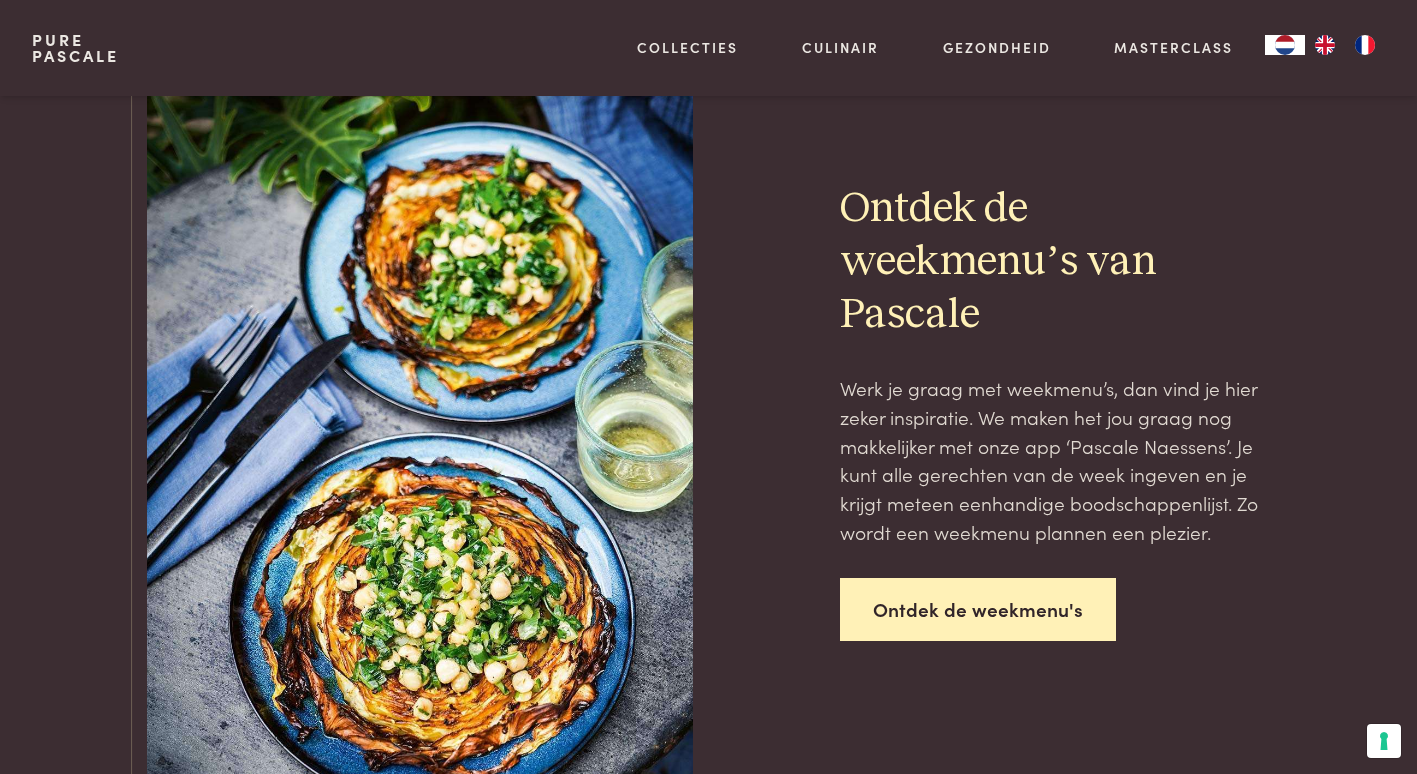 click on "Ontdek de weekmenu's" at bounding box center [978, 609] 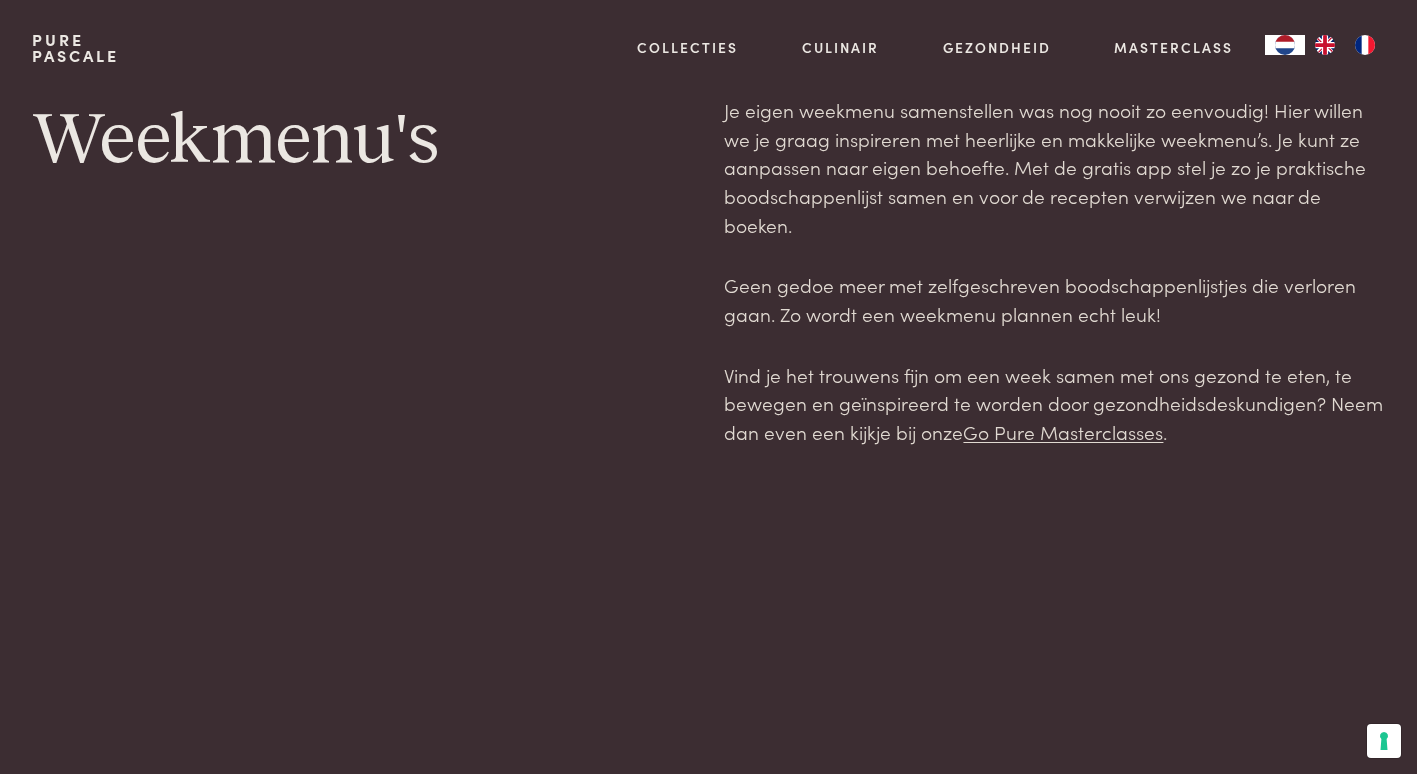 scroll, scrollTop: 0, scrollLeft: 0, axis: both 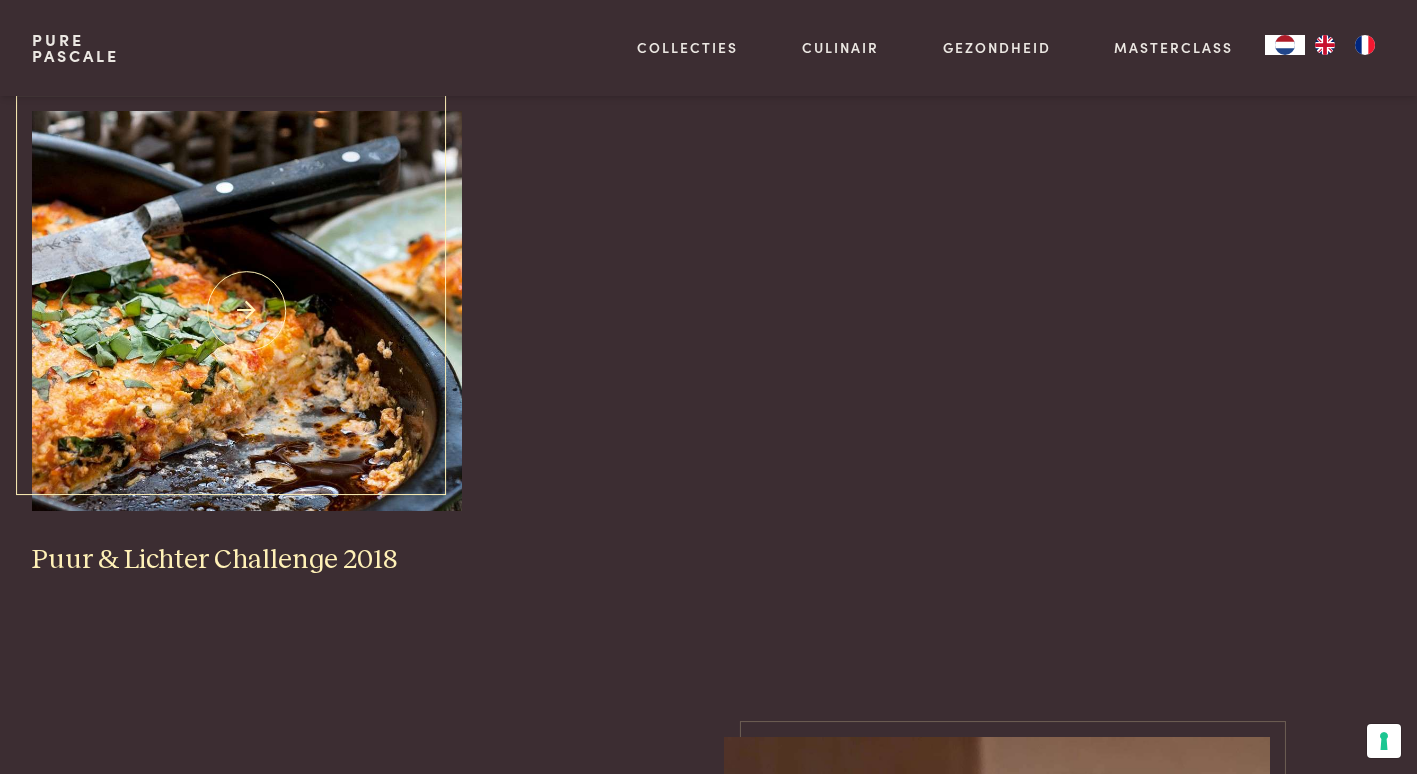 click at bounding box center [247, 311] 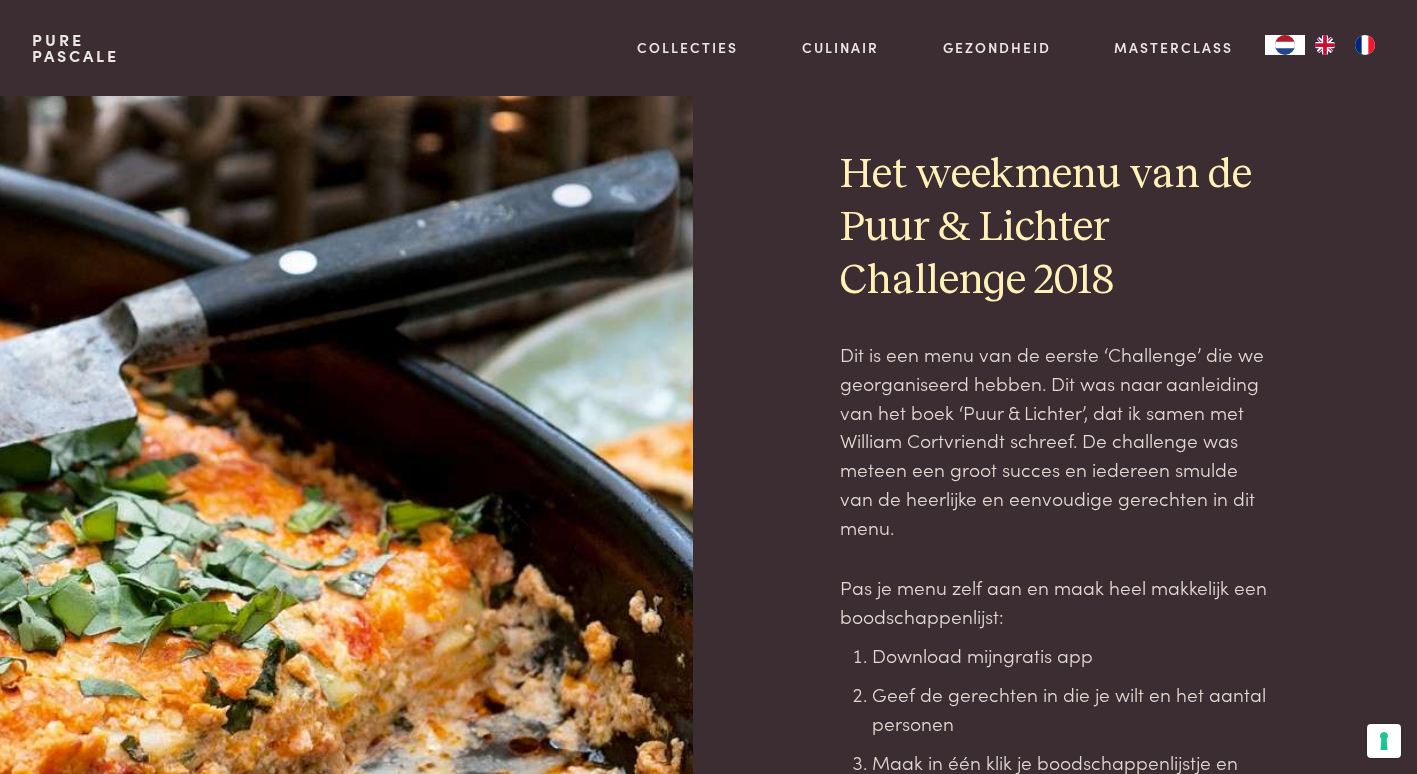 scroll, scrollTop: 0, scrollLeft: 0, axis: both 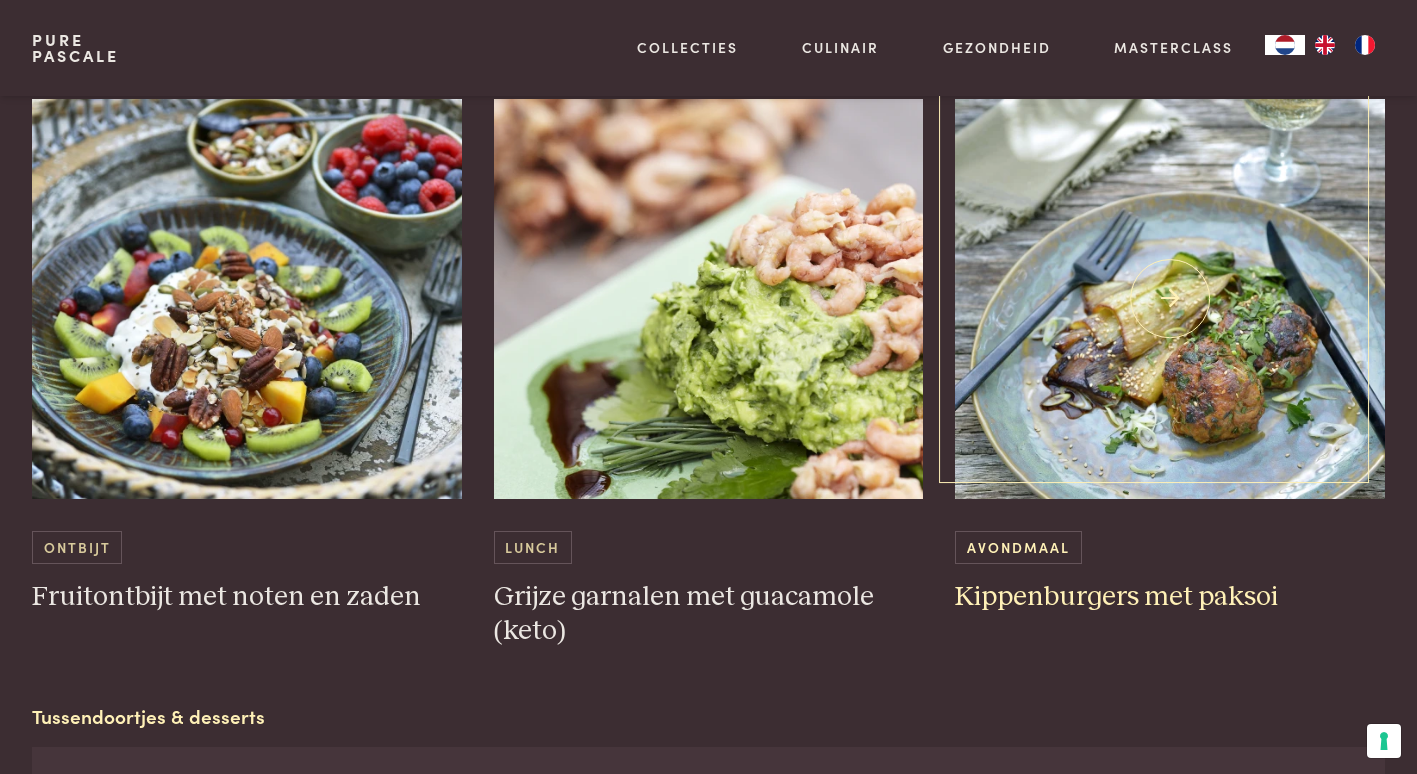 click at bounding box center [1170, 299] 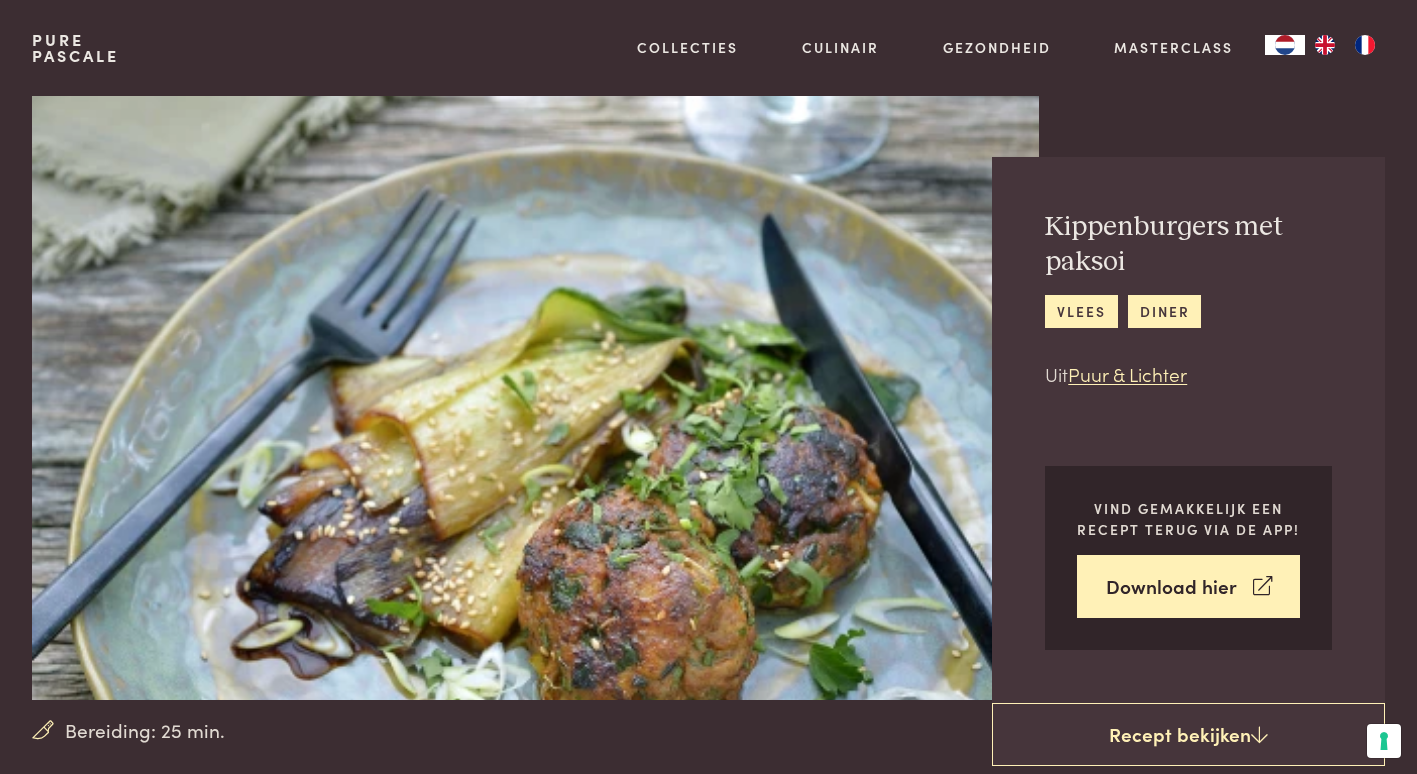 scroll, scrollTop: 0, scrollLeft: 0, axis: both 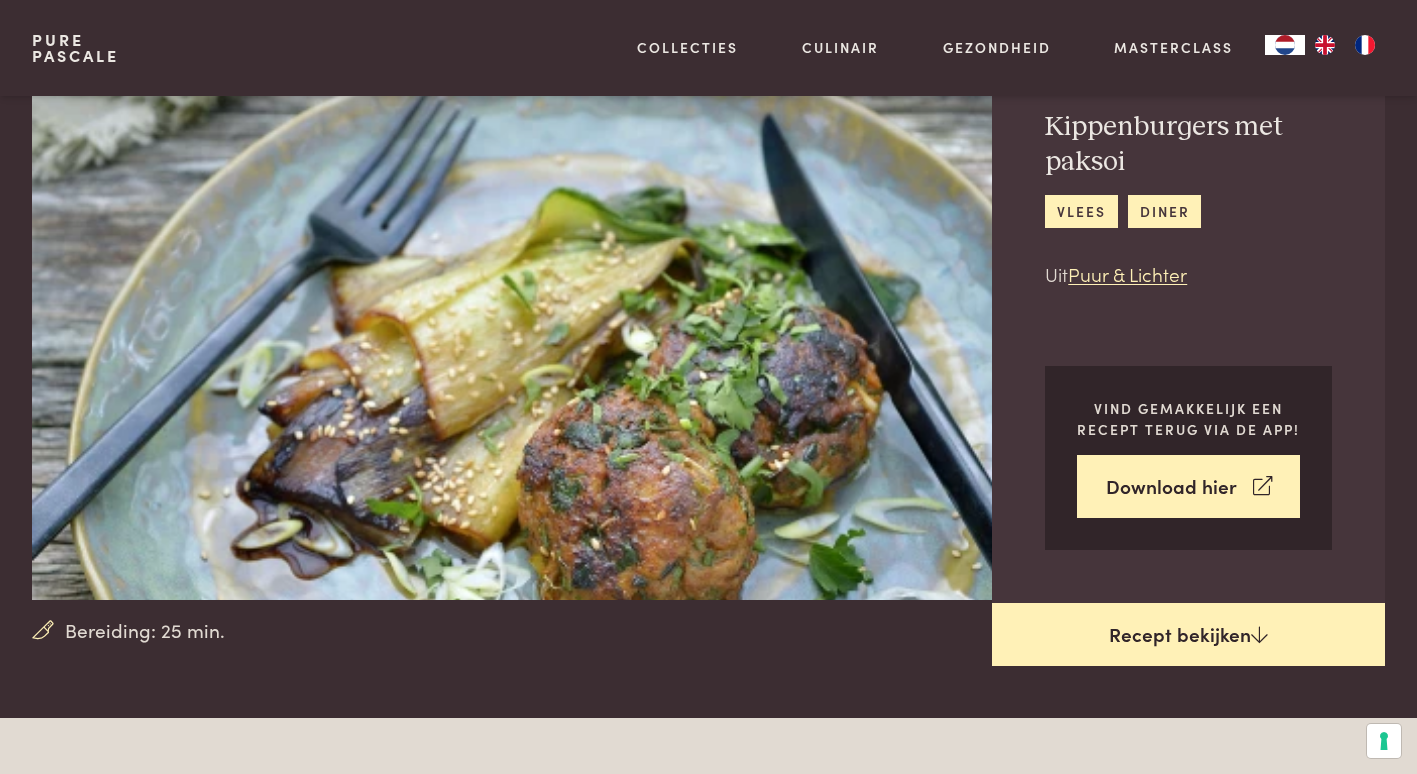 click on "Recept bekijken" at bounding box center (1188, 635) 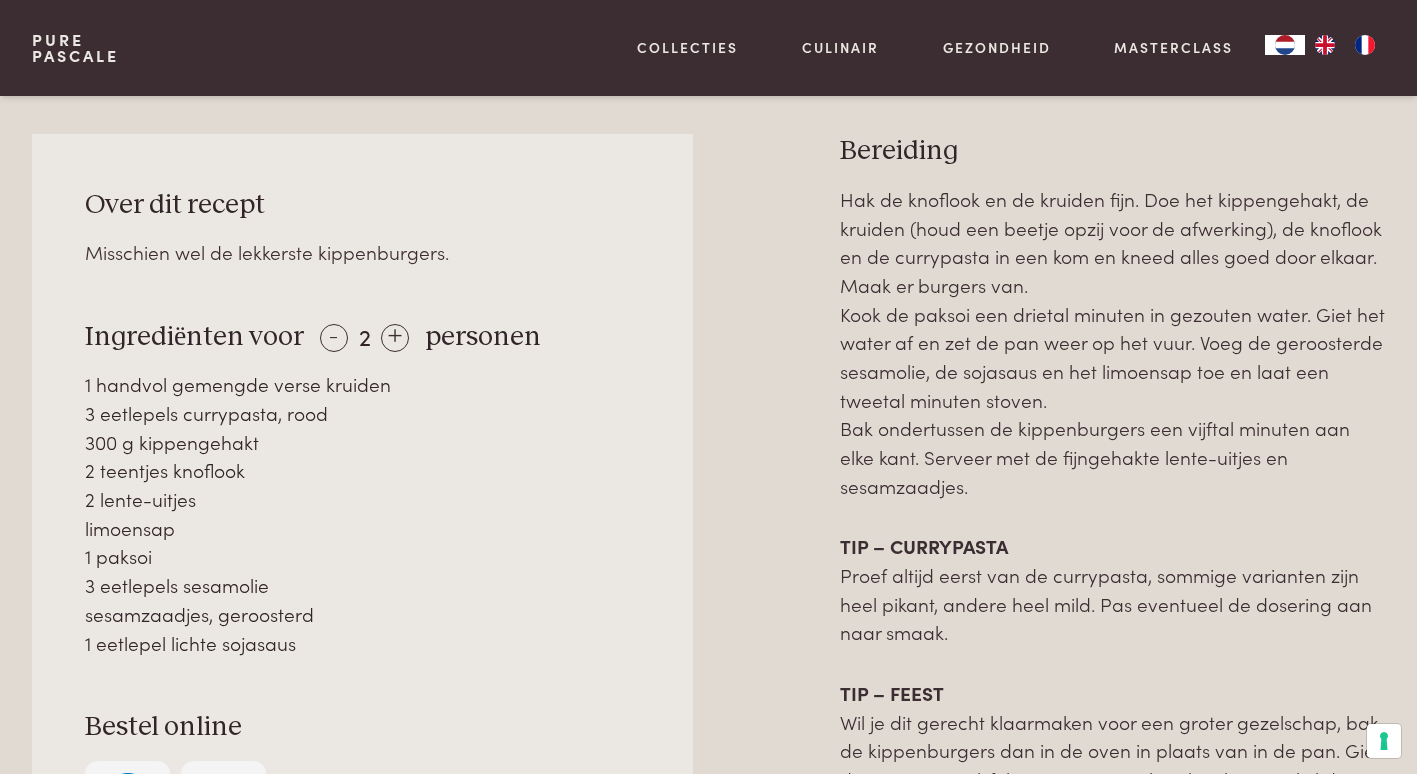 scroll, scrollTop: 819, scrollLeft: 0, axis: vertical 